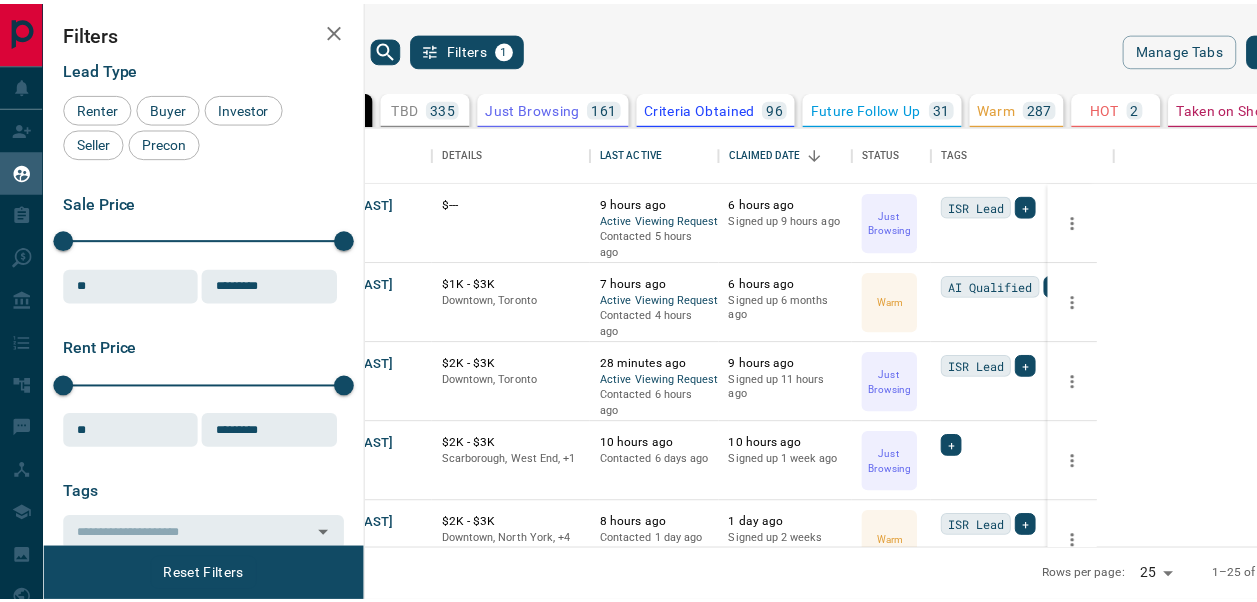 scroll, scrollTop: 0, scrollLeft: 0, axis: both 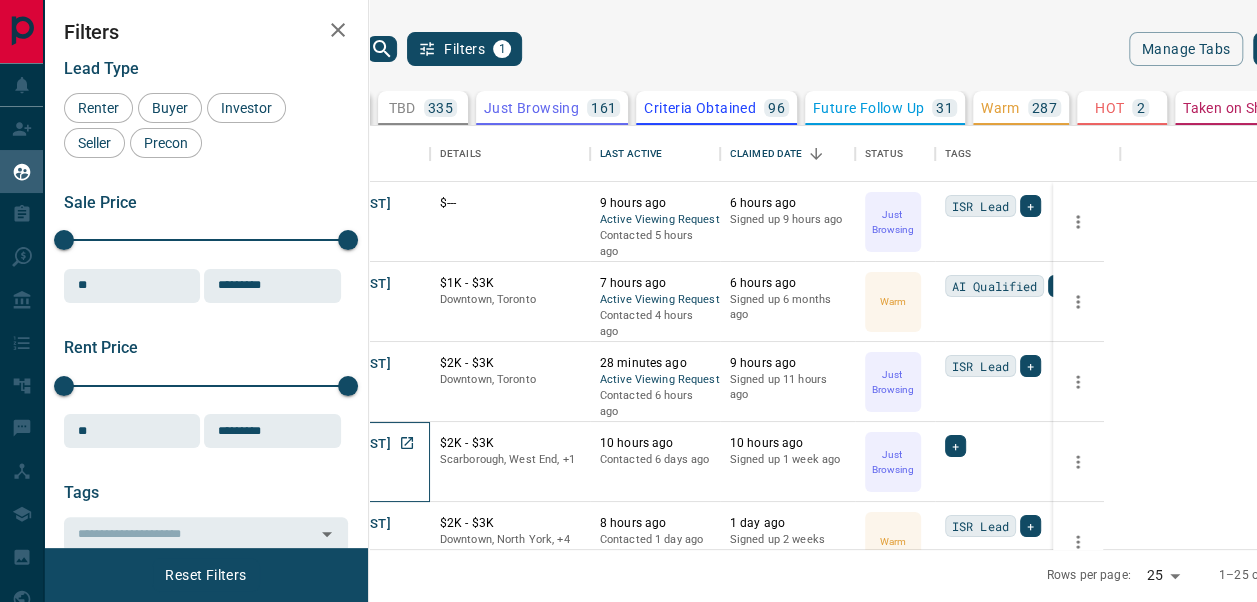 click on "Buyer" at bounding box center (360, 461) 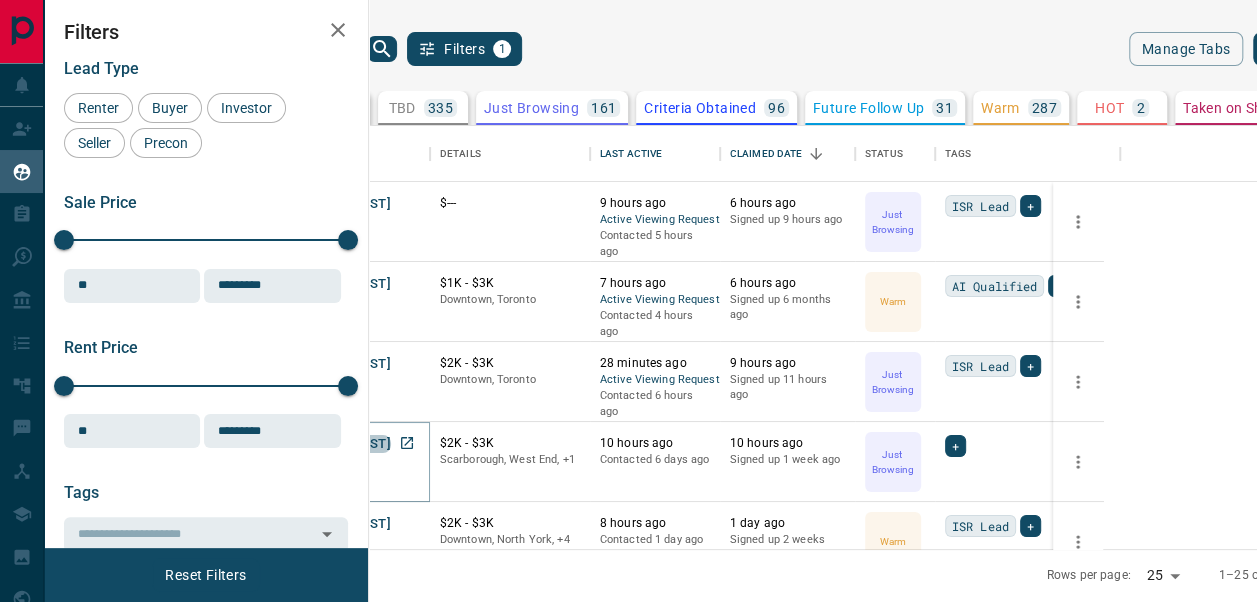 click on "[FIRST] [LAST]" at bounding box center [345, 444] 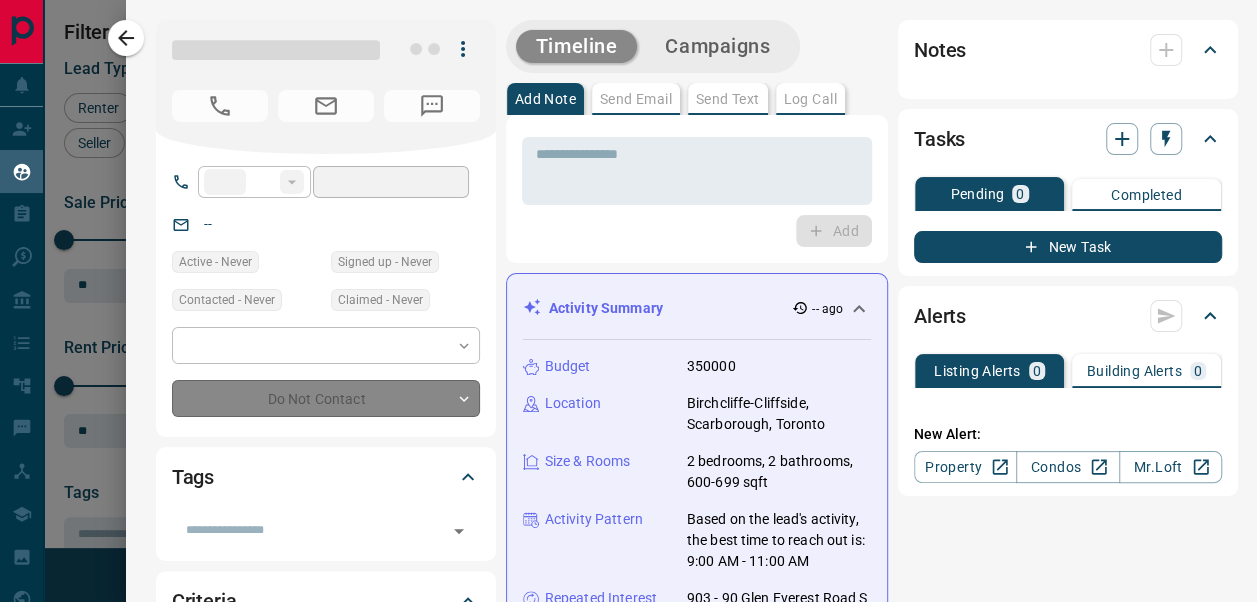 type on "**" 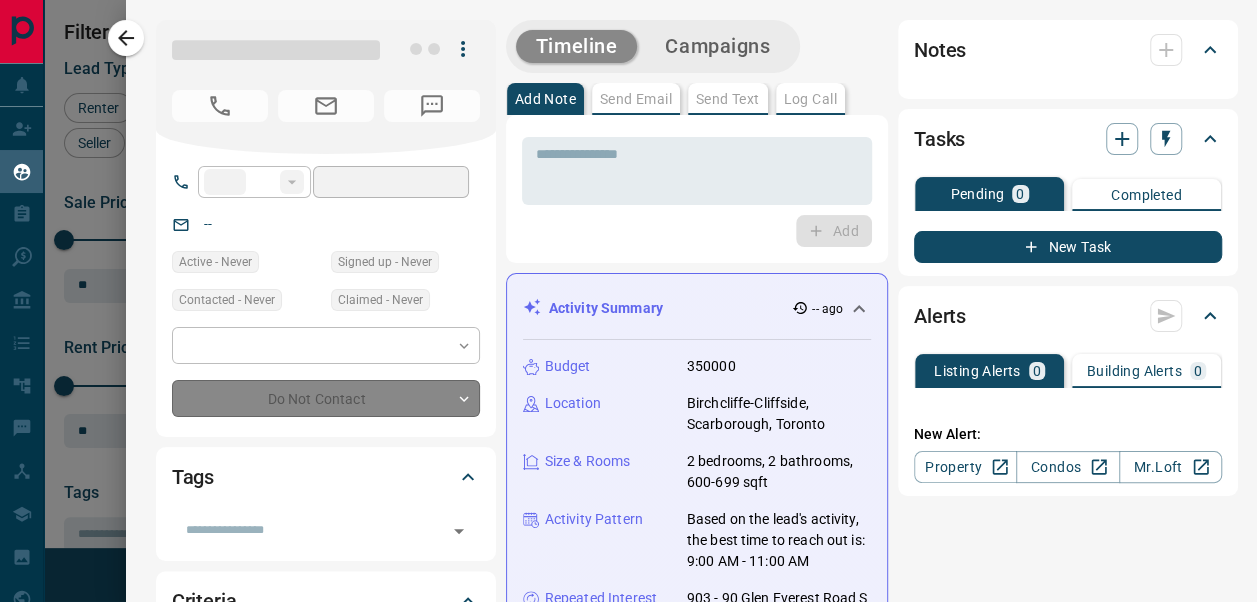 type on "**********" 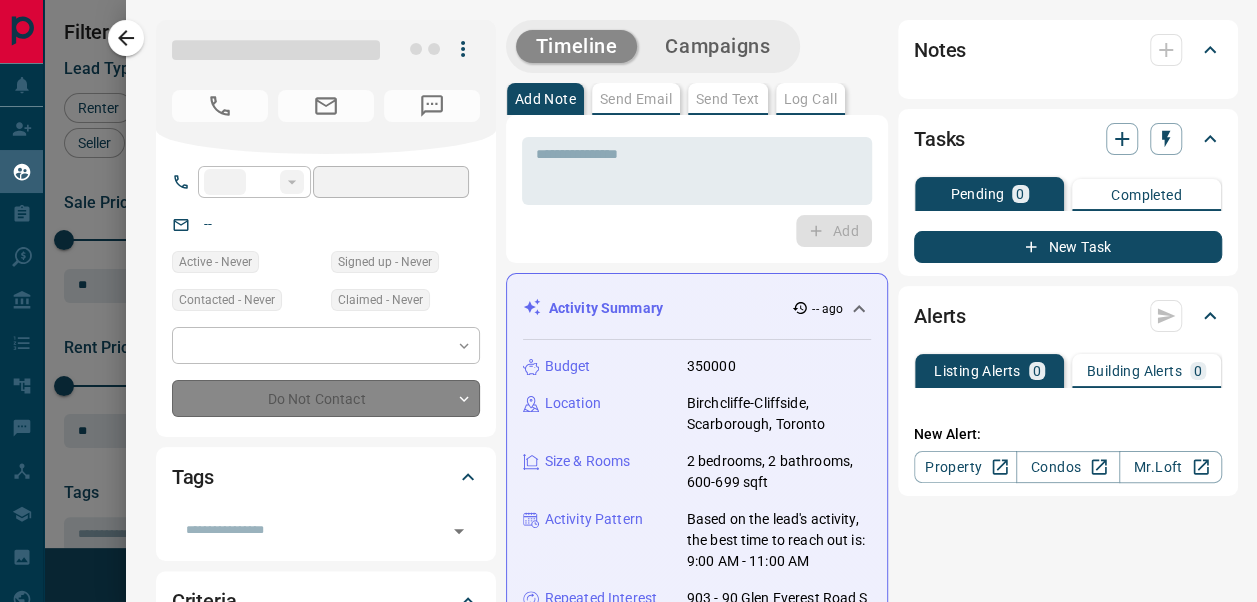 type on "**********" 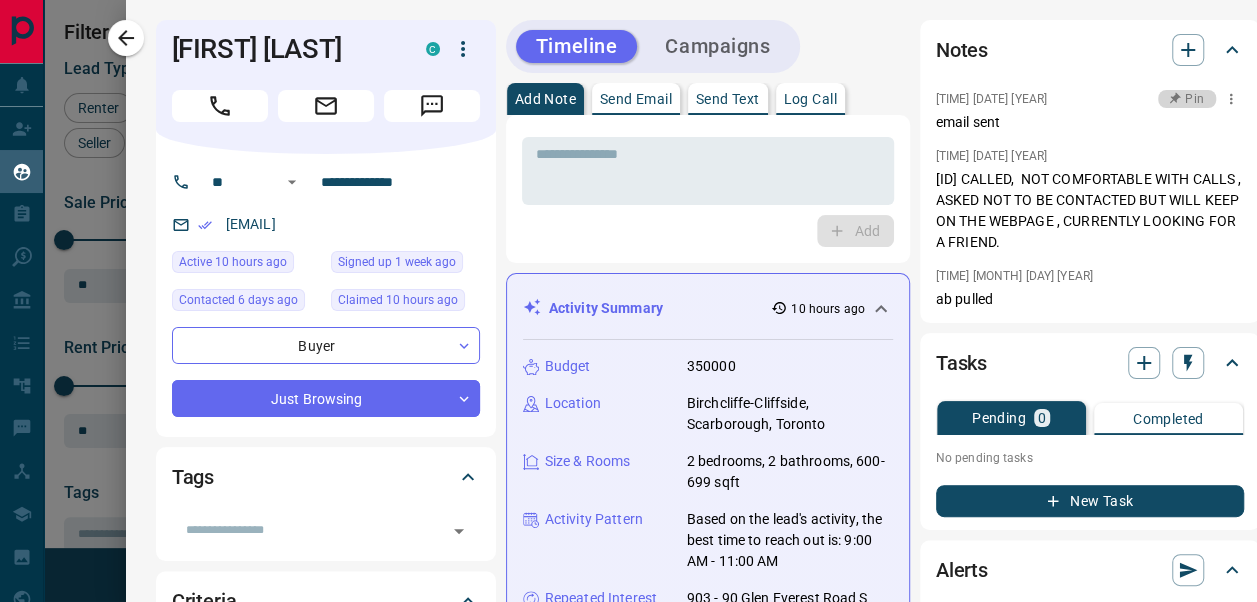 click on "Pin" at bounding box center (1187, 99) 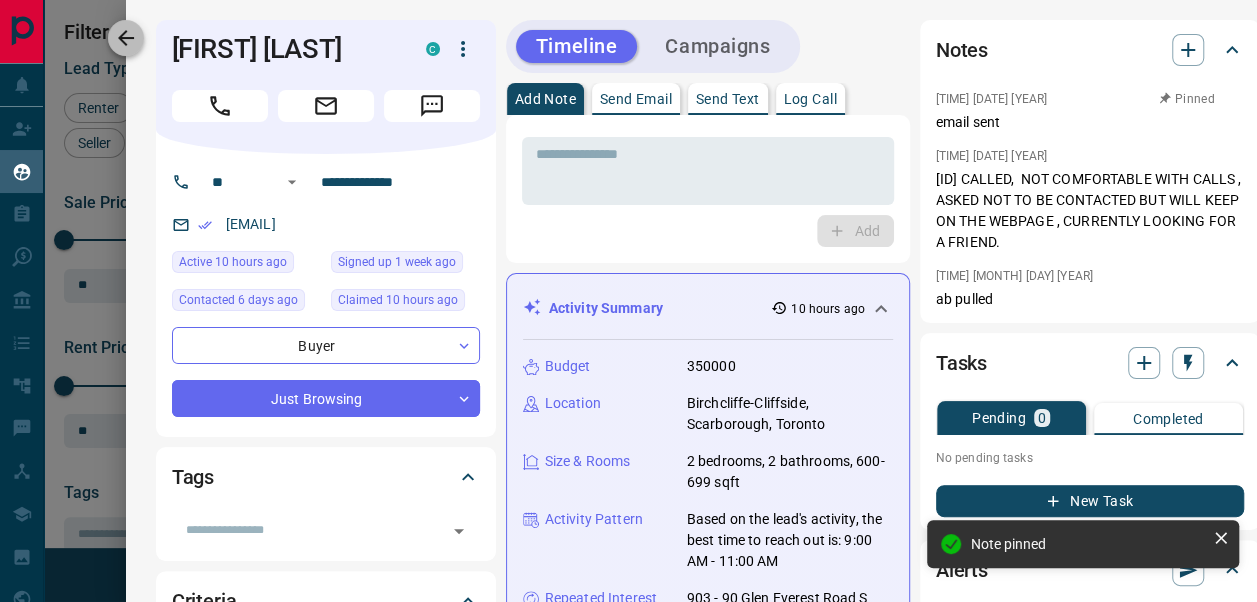 click 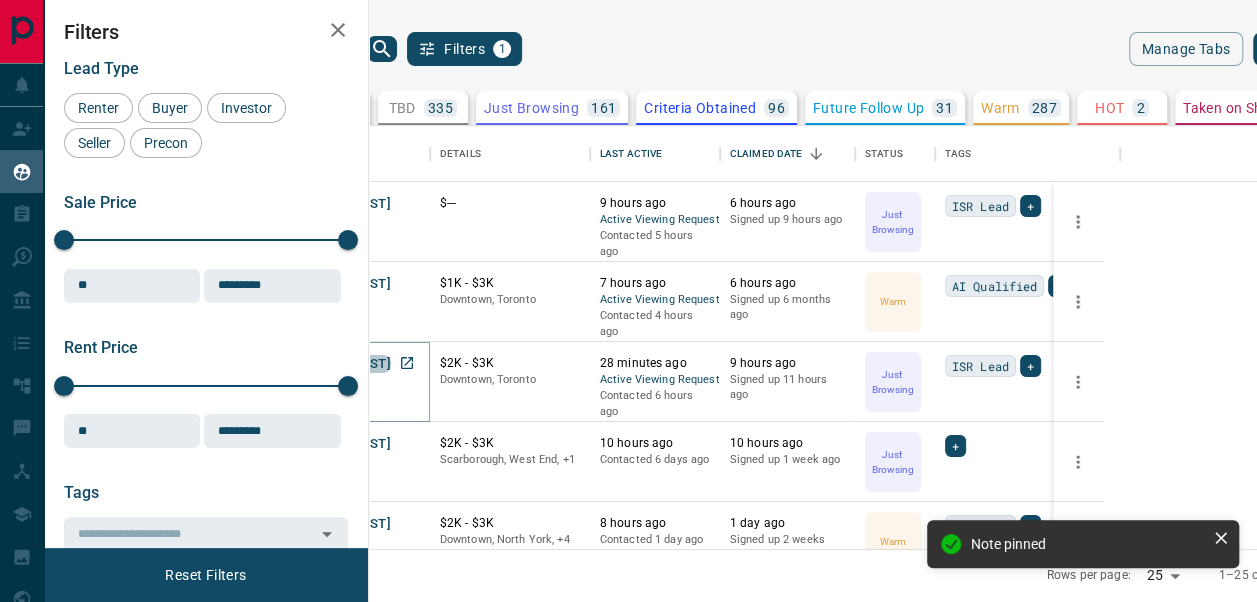 click on "[FIRST] [LAST]" at bounding box center [345, 364] 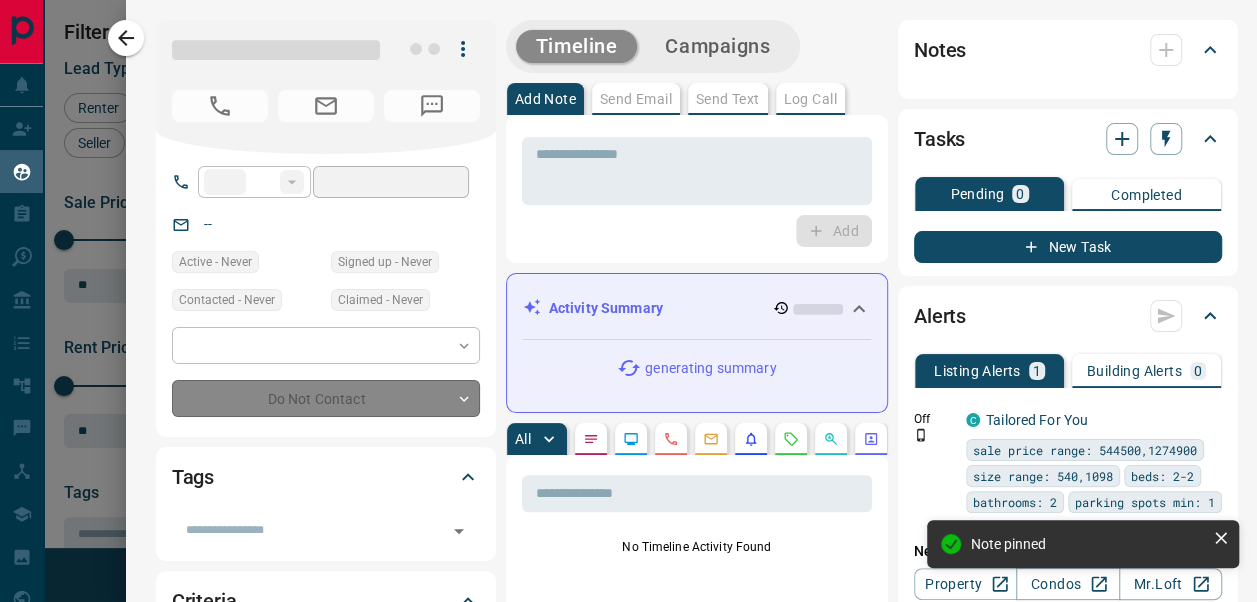 type on "**" 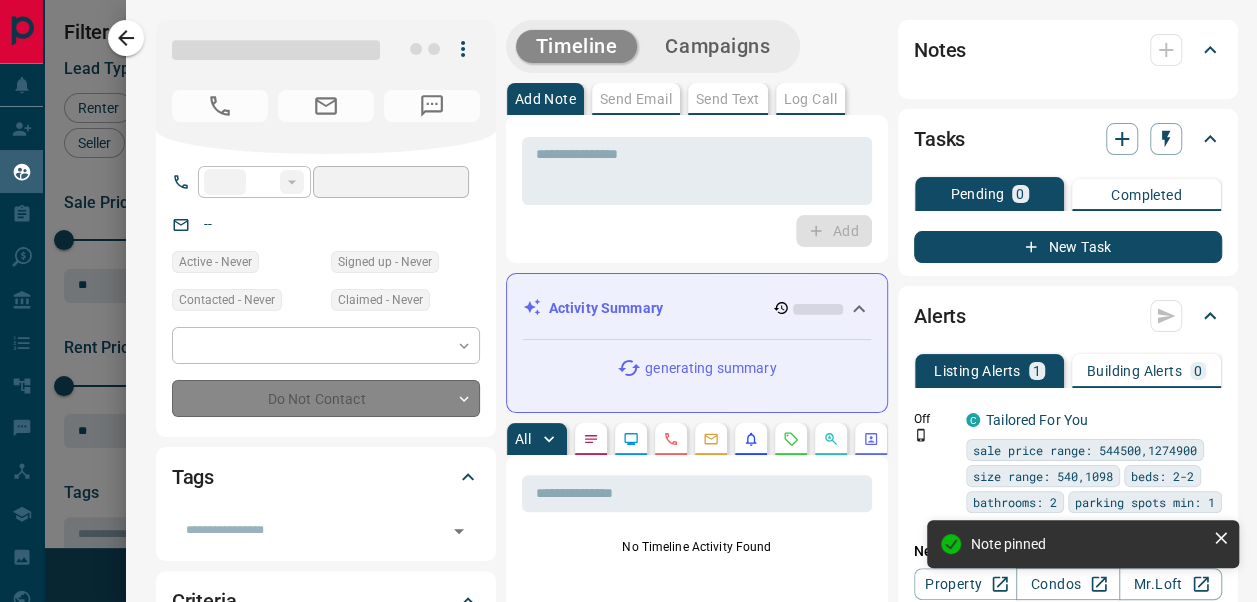 type on "**********" 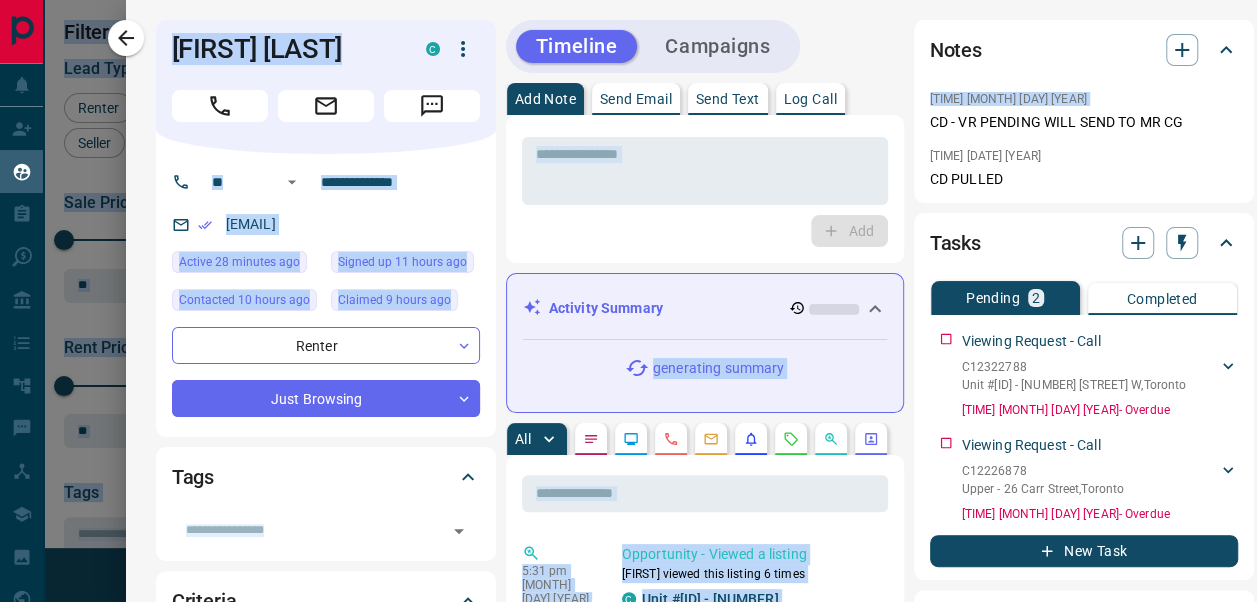 drag, startPoint x: 1240, startPoint y: 105, endPoint x: 1271, endPoint y: 164, distance: 66.64833 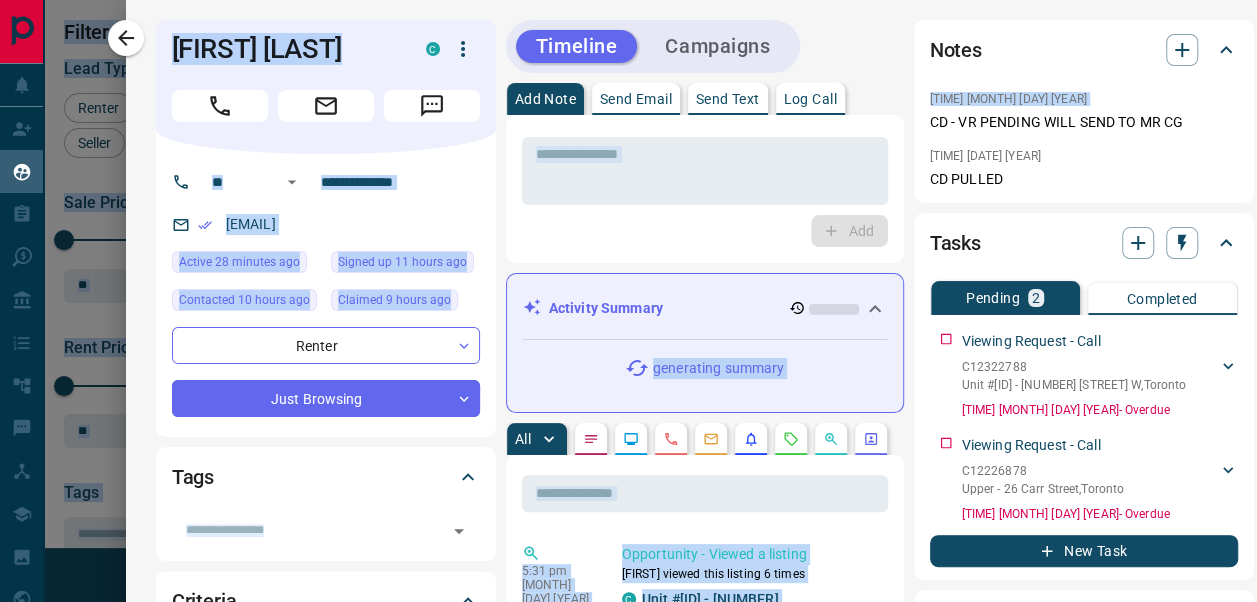 click on "Client 46 Name Details Last Active Claimed Date Status Tags [FIRST] [LAST] Renter C $--- 9 hours ago Active Viewing Request Contacted 5 hours ago 6 hours ago Signed up 9 hours ago Just Browsing ISR Lead + [LAST] [LAST] Renter C $[PRICE] - $[PRICE] [CITY], [CITY] 7 hours ago Active Viewing Request Contacted 4 hours ago 6 hours ago Signed up 6 months ago Warm AI Qualified + [FIRST] [LAST] Renter C $[PRICE] - $[PRICE] [CITY], [CITY] 28 minutes ago Active Viewing Request Contacted 6 hours ago 9 hours ago Signed up 11 hours ago Just Browsing ISR Lead + [FIRST] [LAST] Buyer C $[PRICE] - $[PRICE] [CITY], [CITY], [CITY] 10 hours ago" at bounding box center (628, 301) 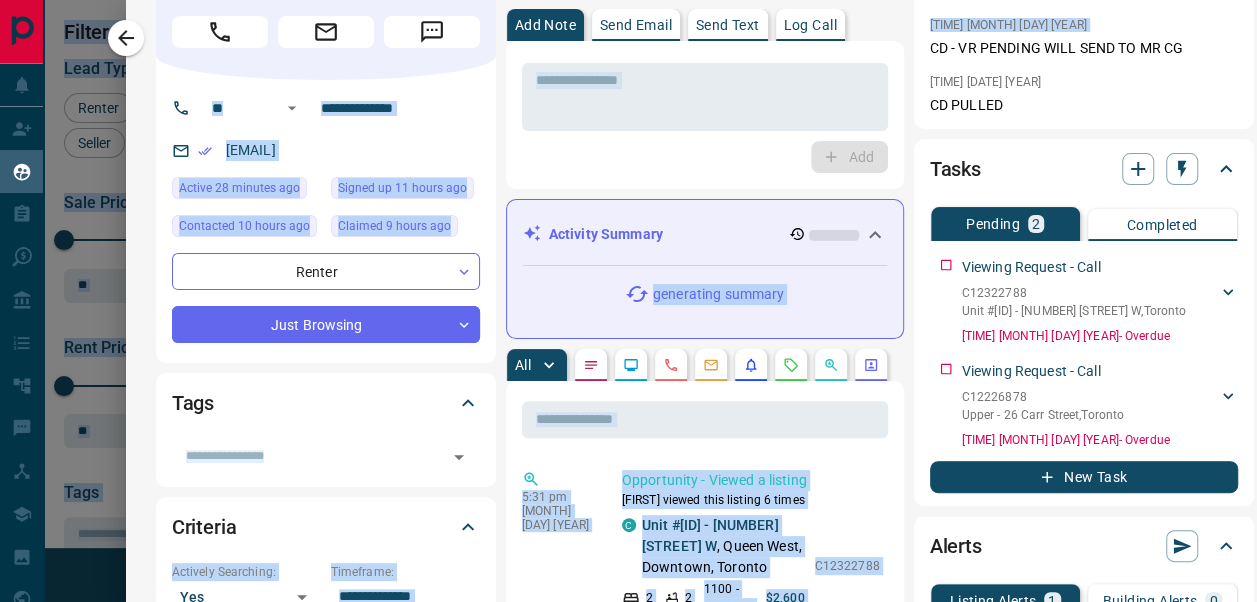 scroll, scrollTop: 76, scrollLeft: 0, axis: vertical 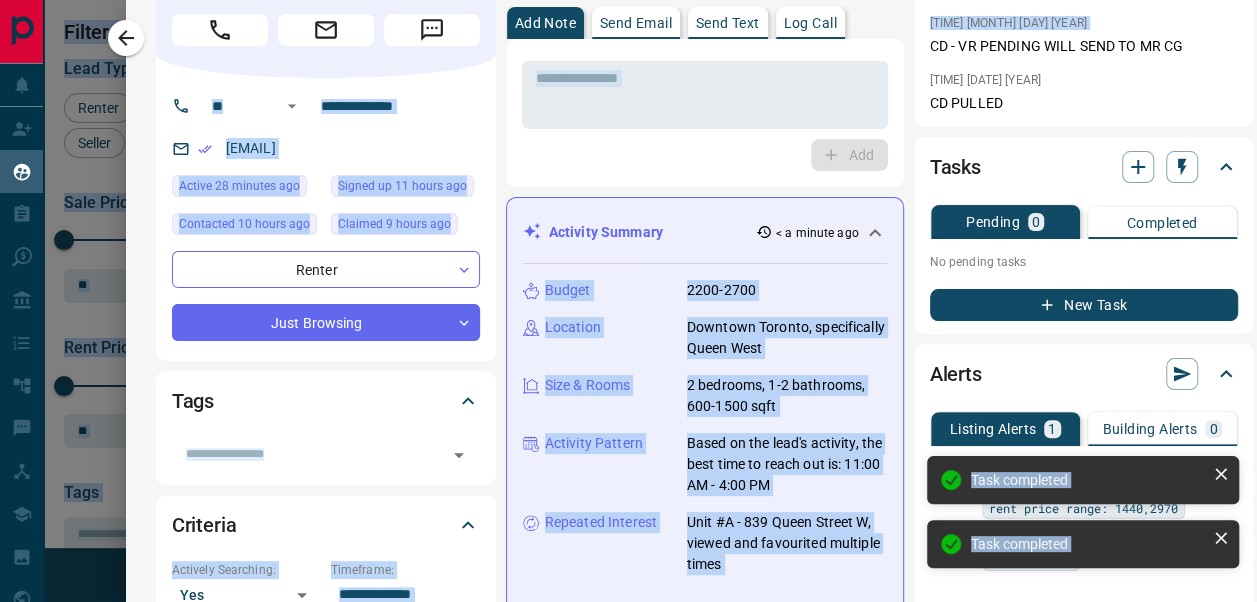 click on "Based on the lead's activity, the best time to reach out is:  11:00 AM - 4:00 PM" at bounding box center (787, 464) 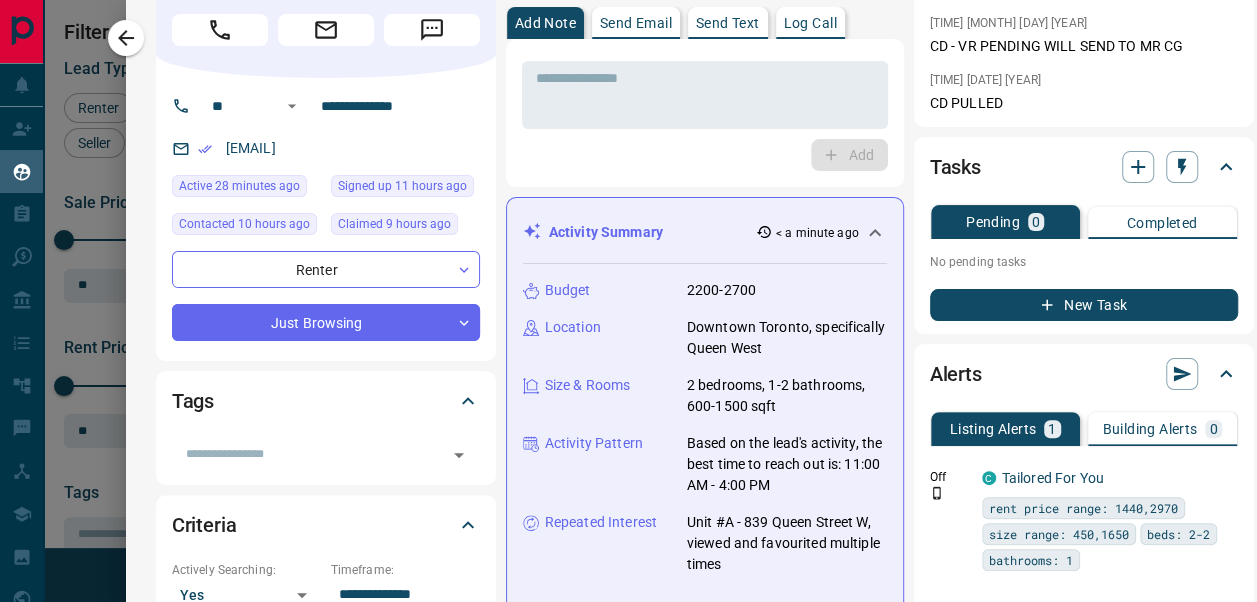 scroll, scrollTop: 0, scrollLeft: 0, axis: both 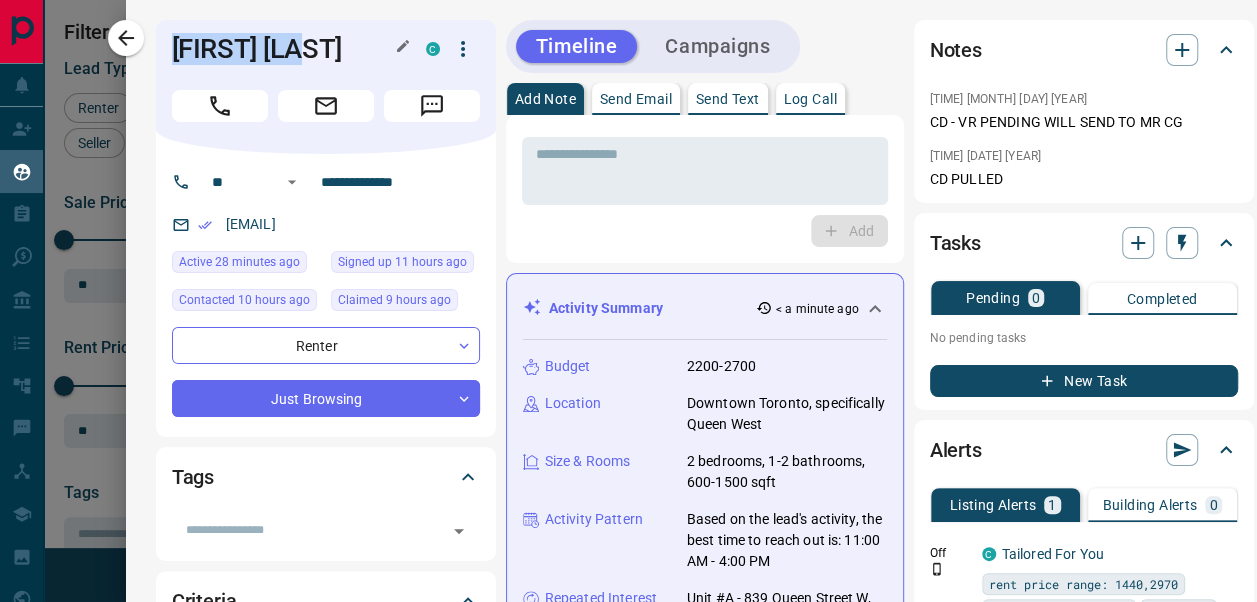 drag, startPoint x: 308, startPoint y: 52, endPoint x: 159, endPoint y: 62, distance: 149.33519 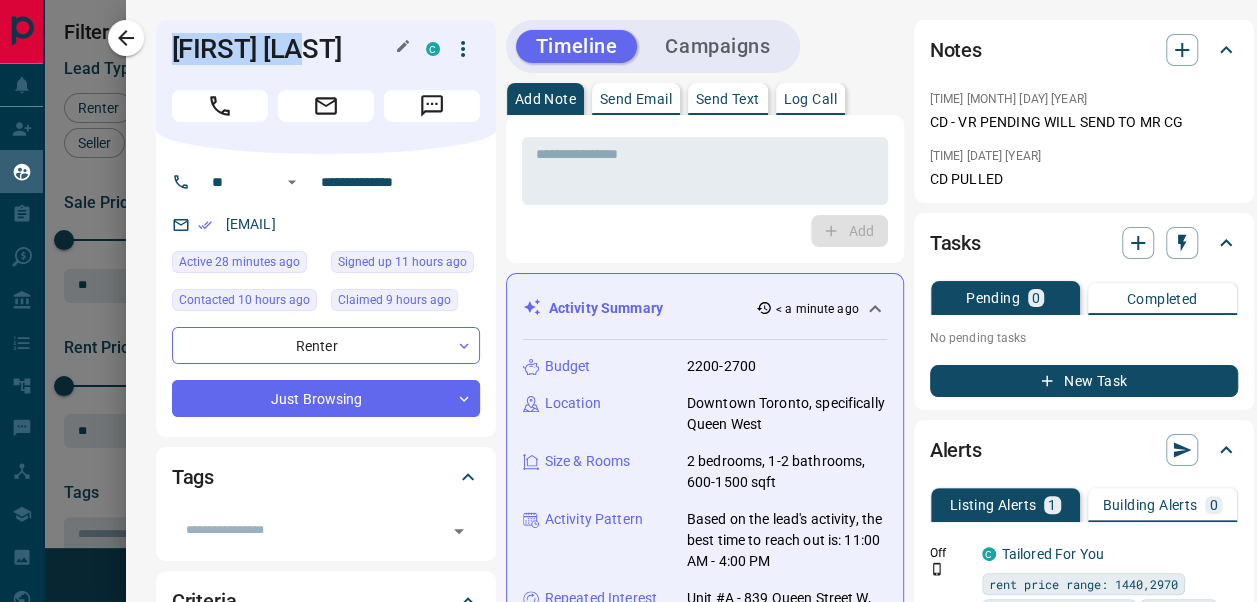click on "[FIRST] [LAST]" at bounding box center [284, 49] 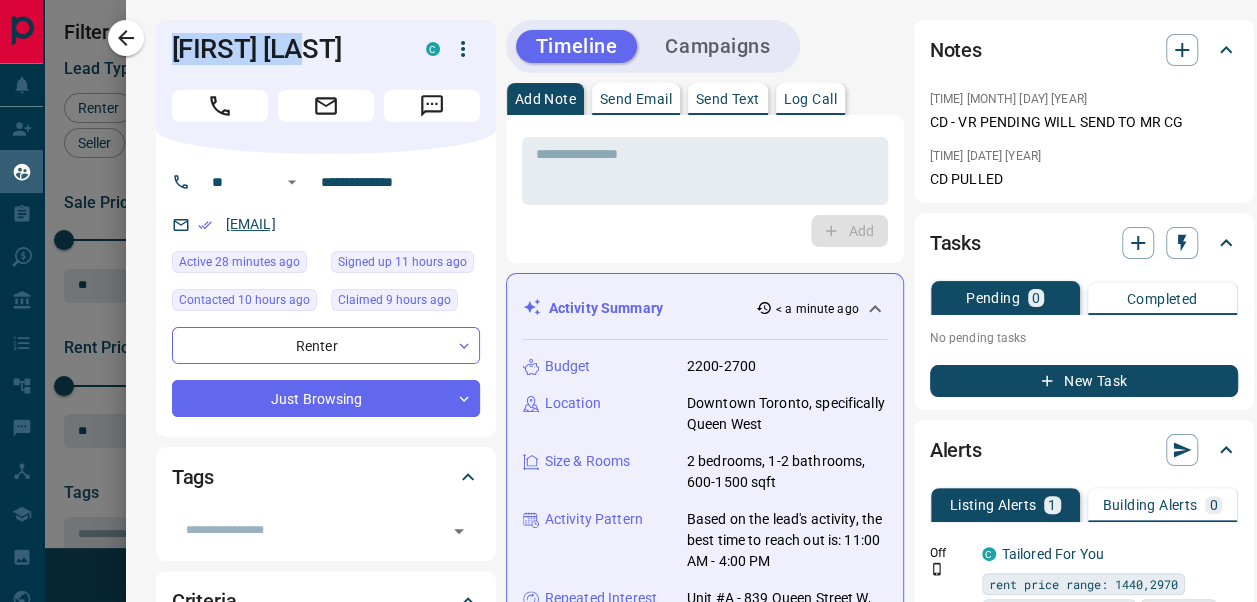 drag, startPoint x: 405, startPoint y: 217, endPoint x: 212, endPoint y: 230, distance: 193.43733 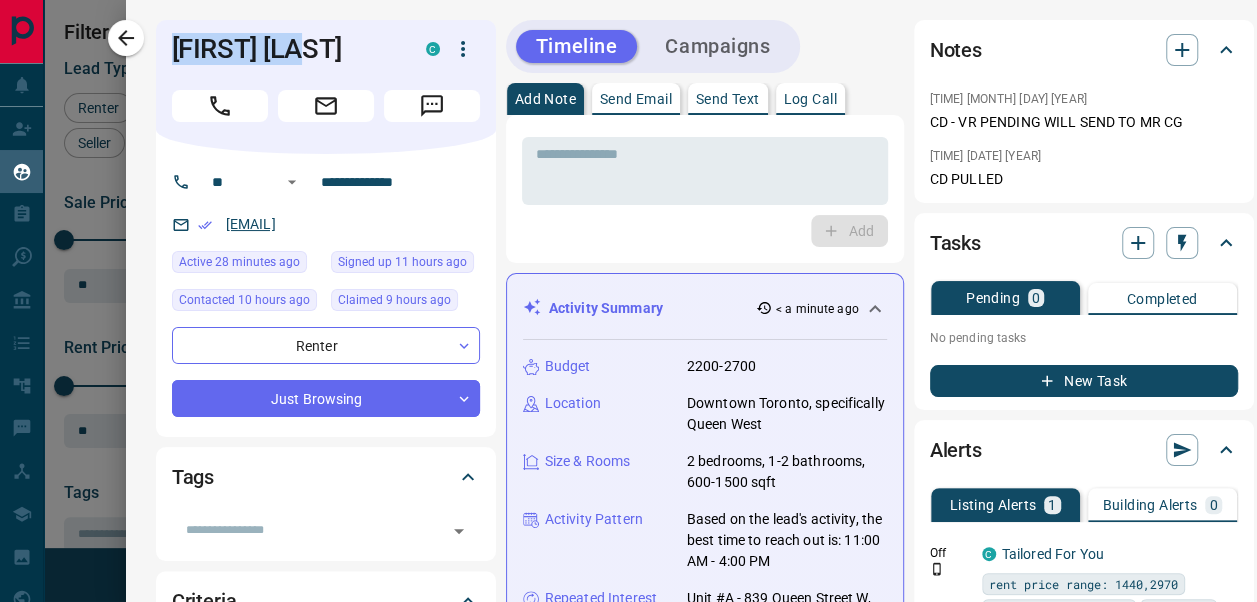 click on "[EMAIL]" at bounding box center (326, 224) 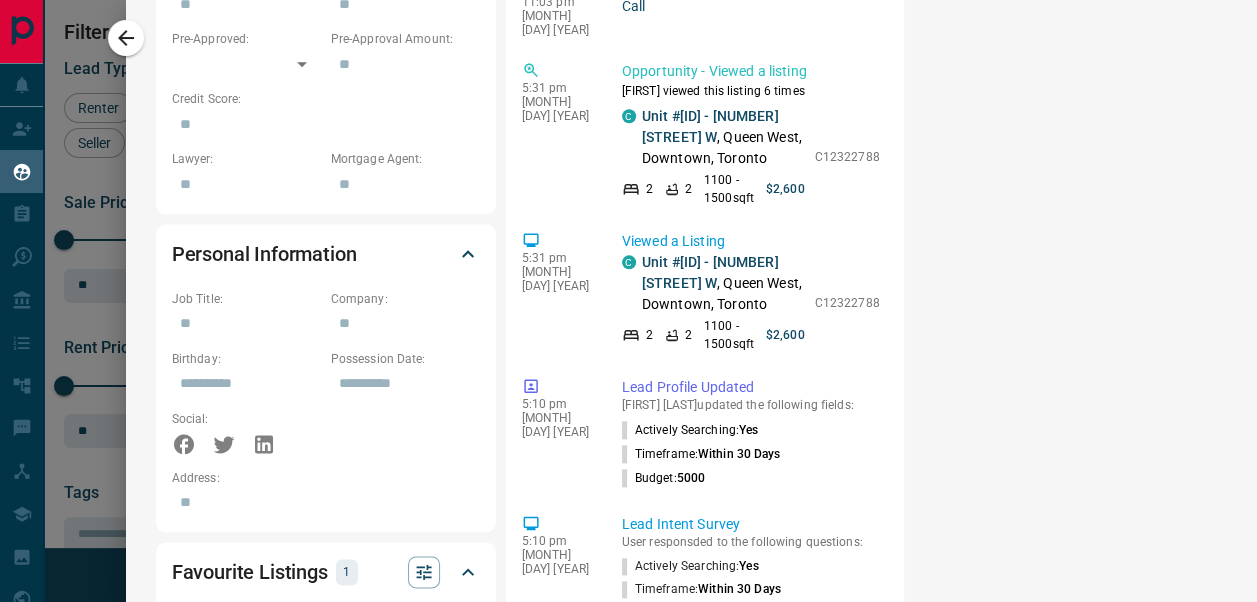 scroll, scrollTop: 978, scrollLeft: 0, axis: vertical 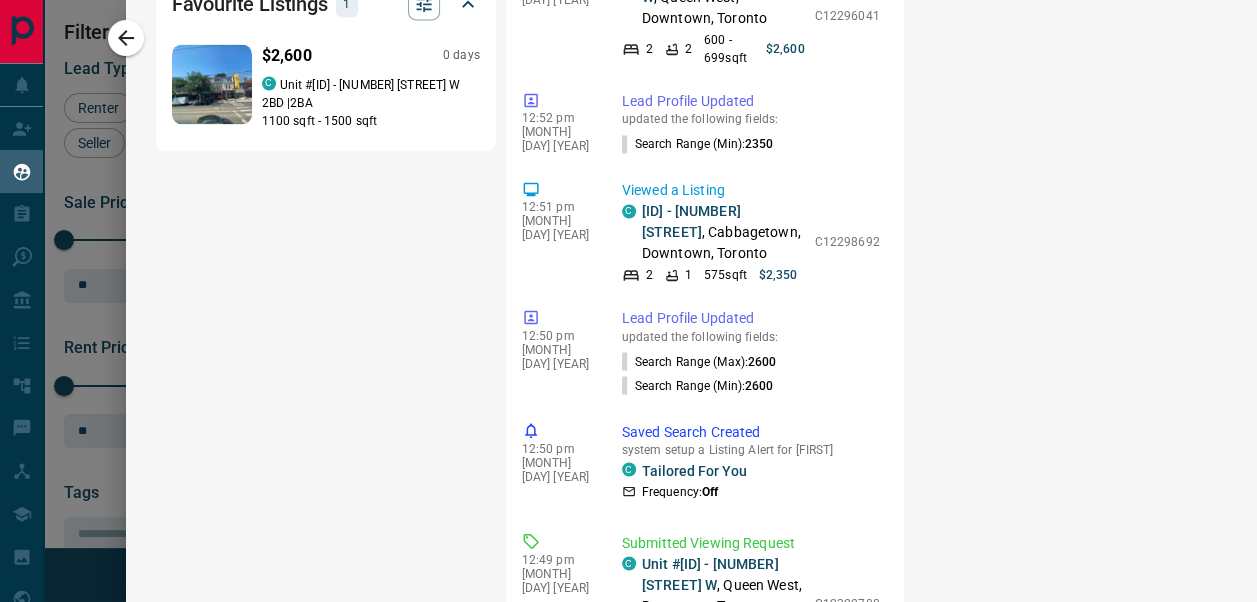 click on "Upper - [NUMBER] [STREET] , [CITY], [CITY], [CITY]" at bounding box center (723, -689) 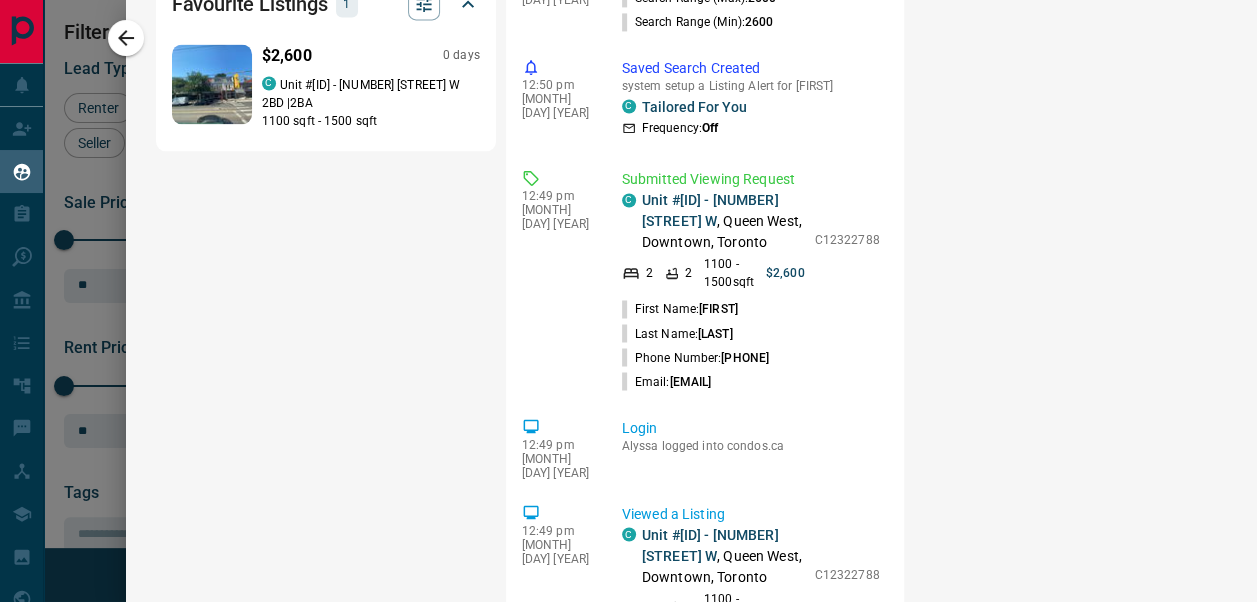scroll, scrollTop: 5426, scrollLeft: 0, axis: vertical 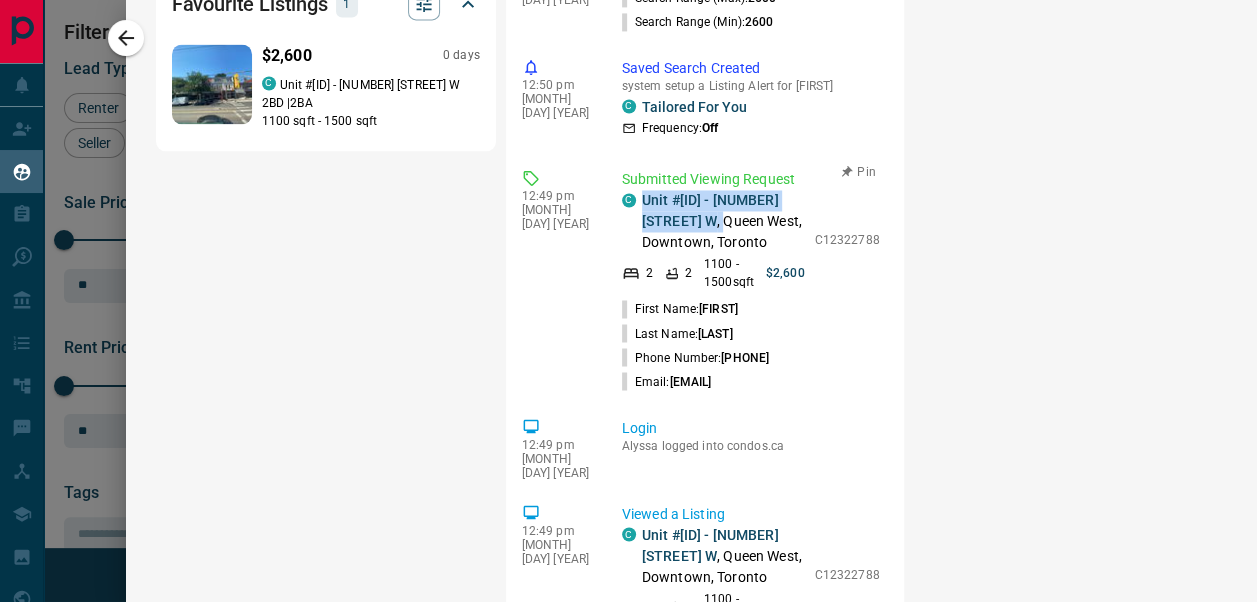 drag, startPoint x: 687, startPoint y: 214, endPoint x: 622, endPoint y: 208, distance: 65.27634 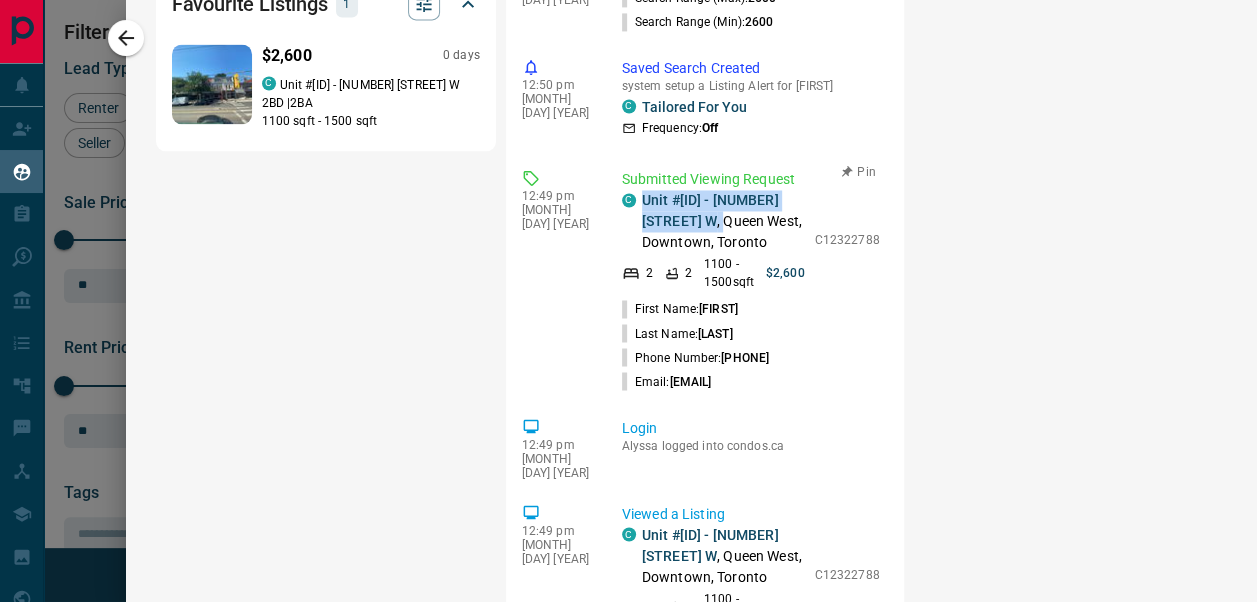 click on "C Unit #A - 839 Queen Street W , Toronto, Downtown, Toronto" at bounding box center [713, 221] 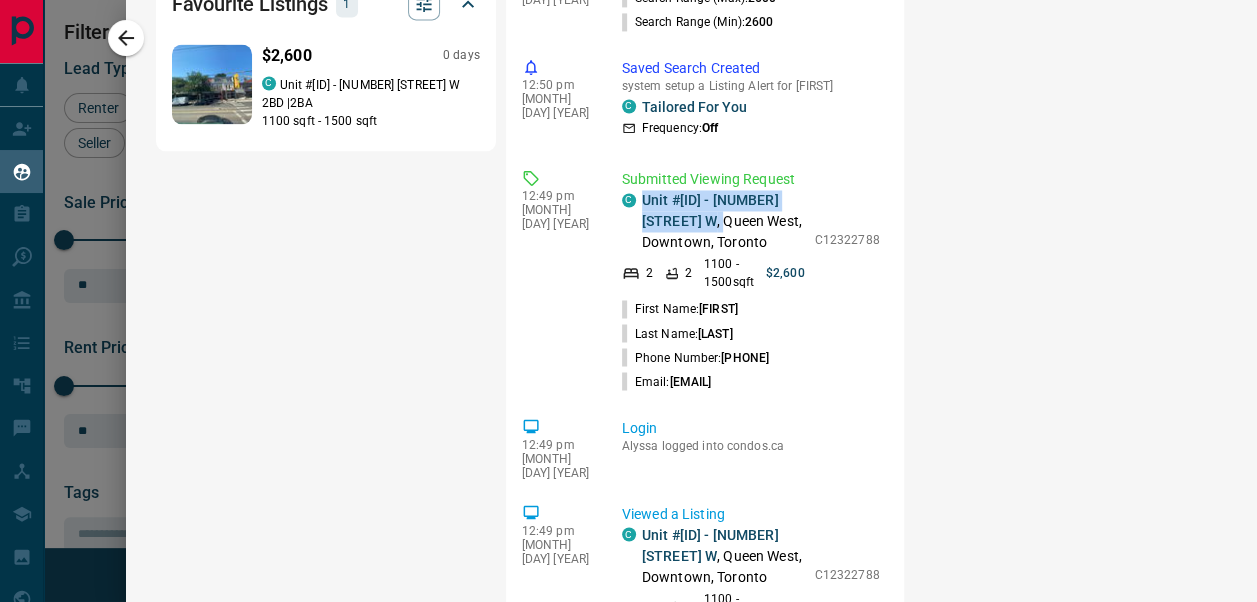 copy on "Unit #[ID] - [NUMBER] [STREET] W ," 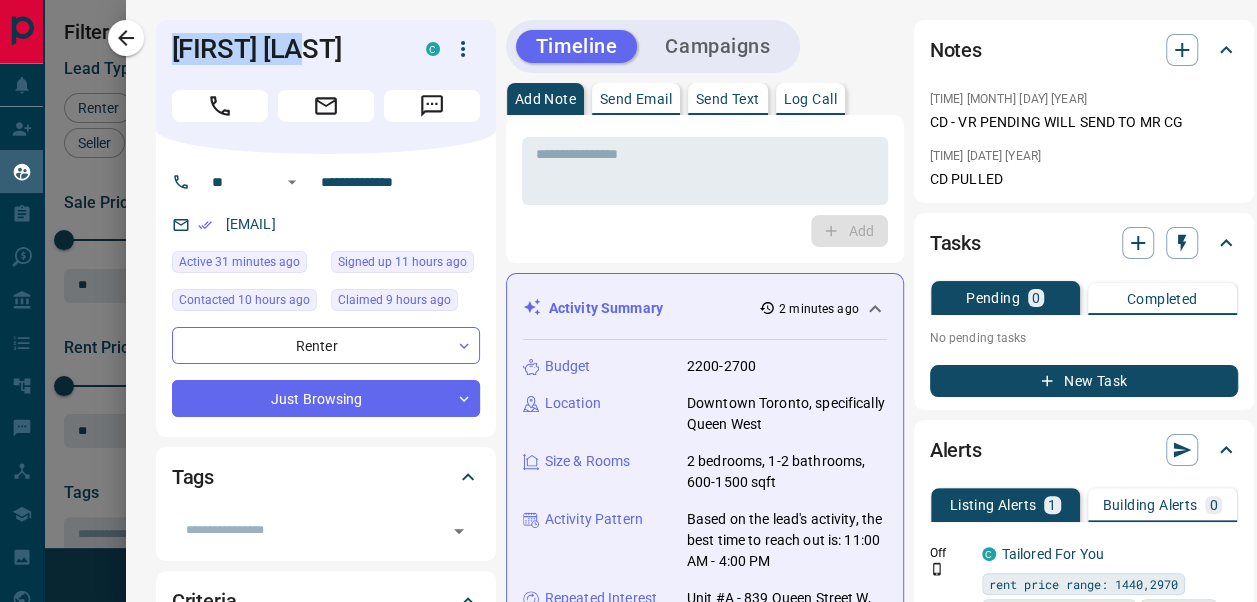 drag, startPoint x: 320, startPoint y: 49, endPoint x: 153, endPoint y: 72, distance: 168.57639 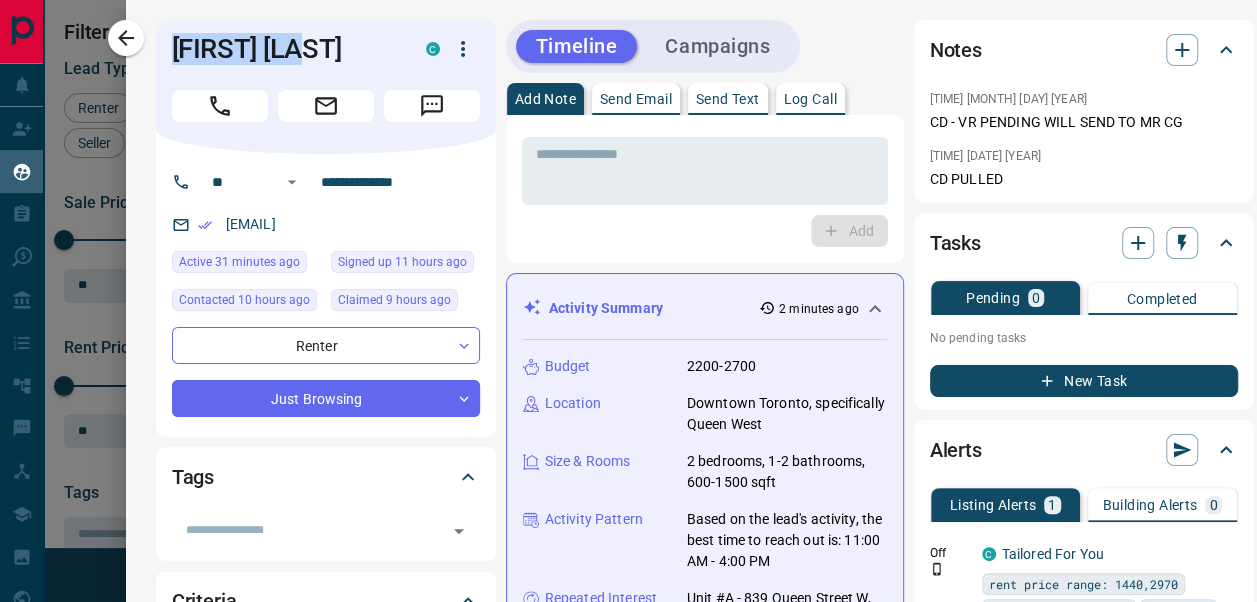 click on "[FIRST] [LAST] C" at bounding box center [326, 87] 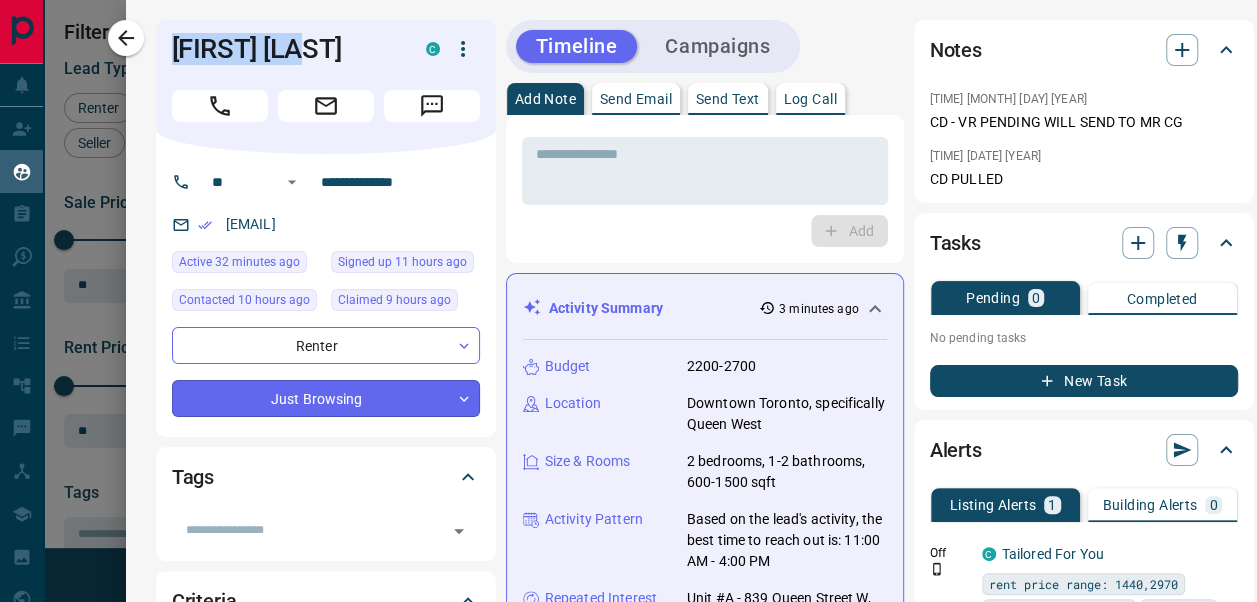 copy on "[FIRST] [LAST]" 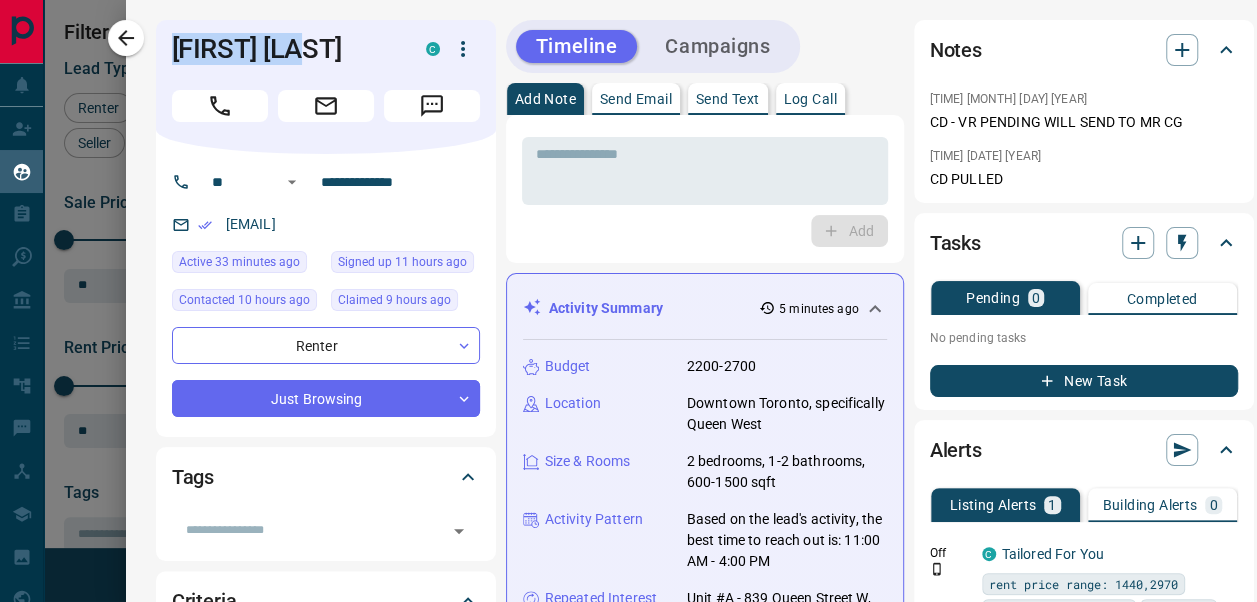 scroll, scrollTop: 5426, scrollLeft: 0, axis: vertical 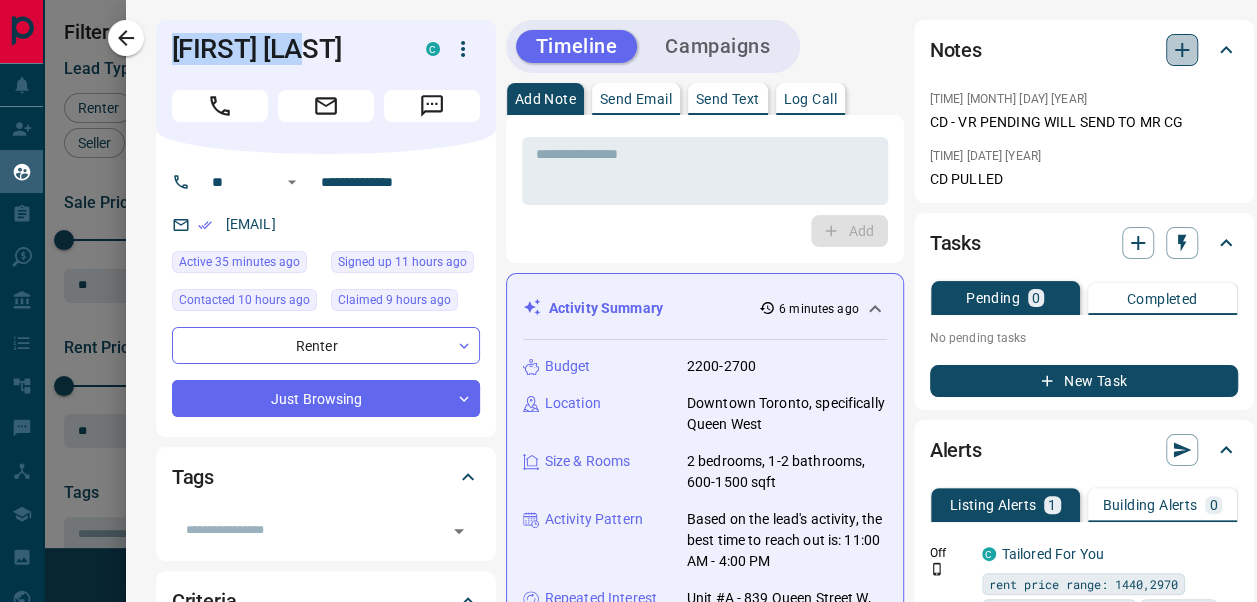 click at bounding box center (1182, 50) 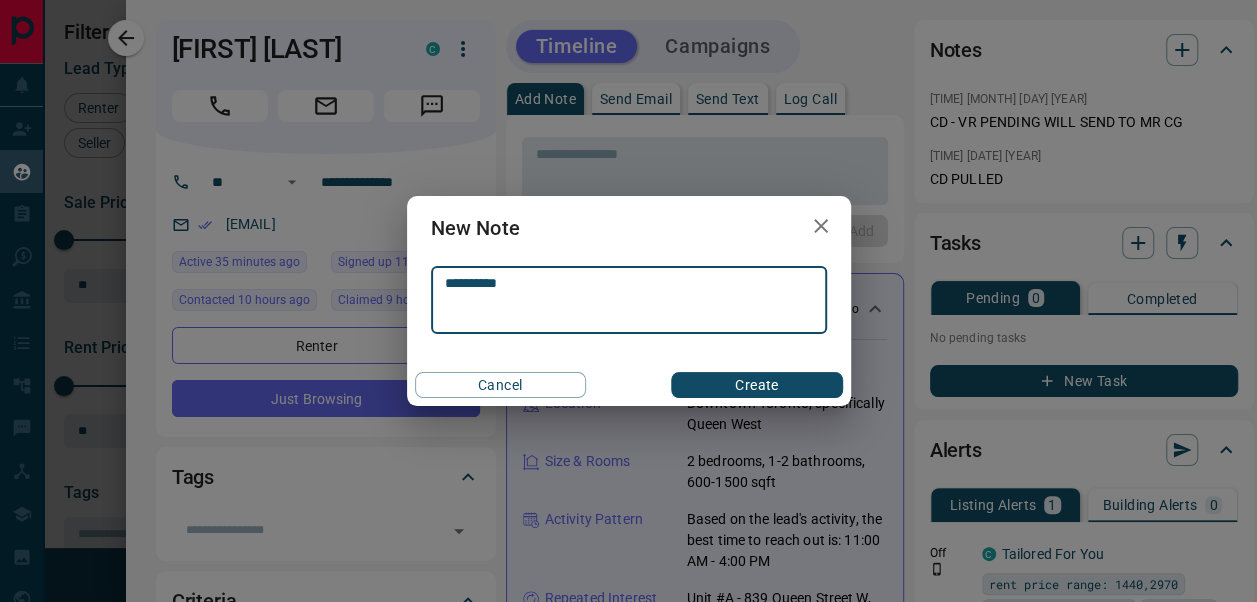 type on "**********" 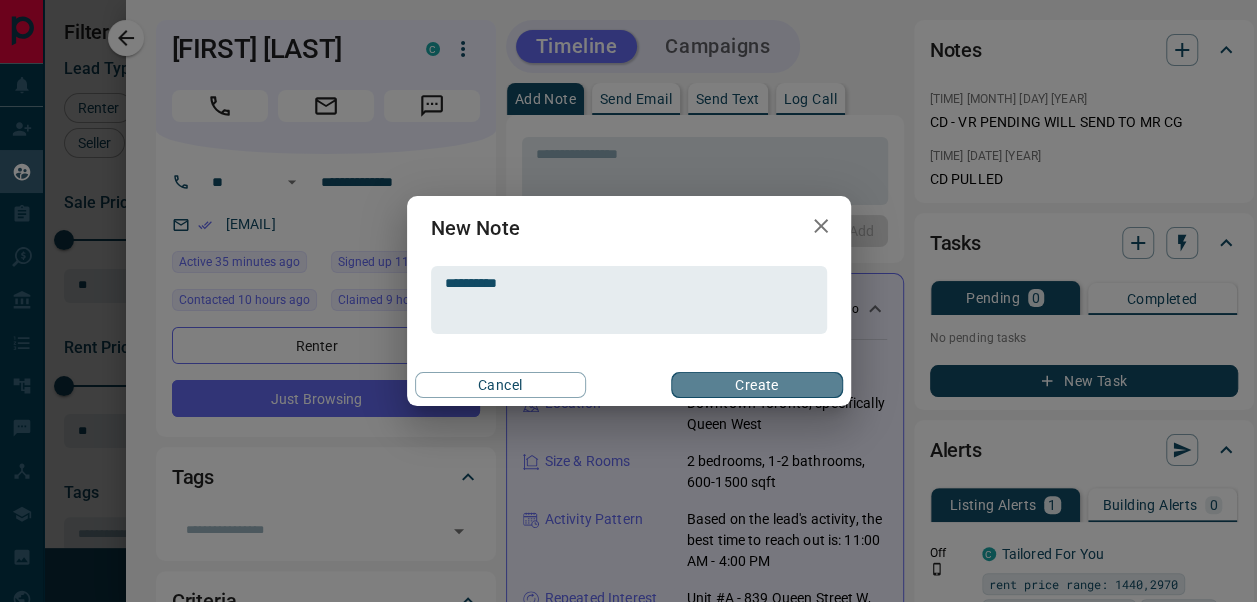 click on "Create" at bounding box center (756, 385) 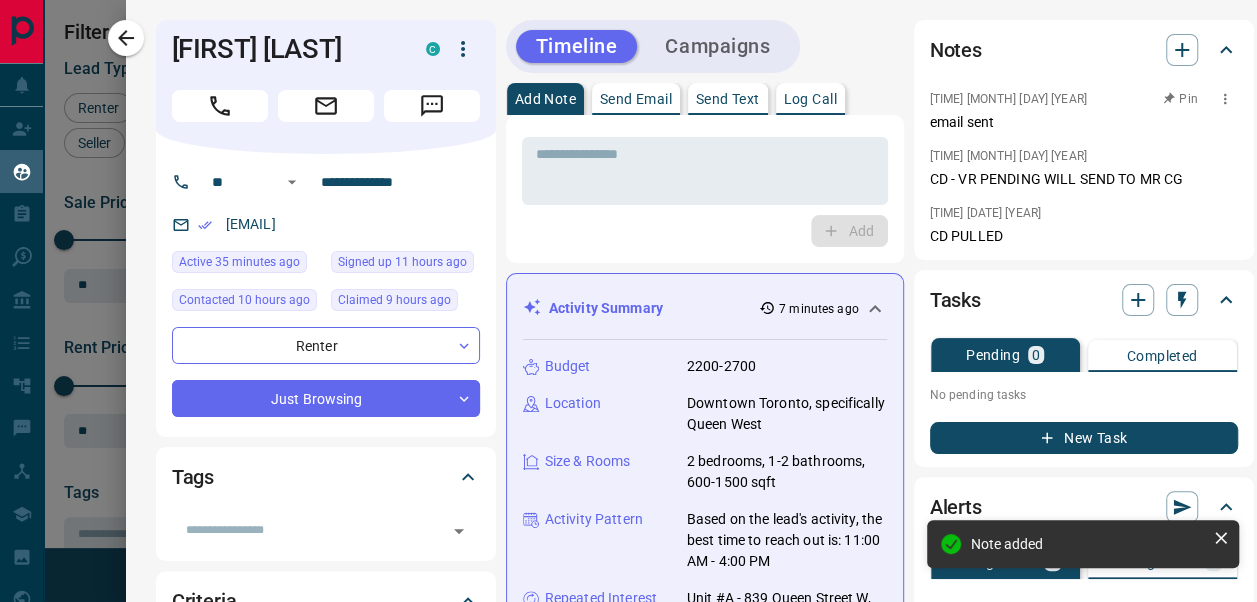 click 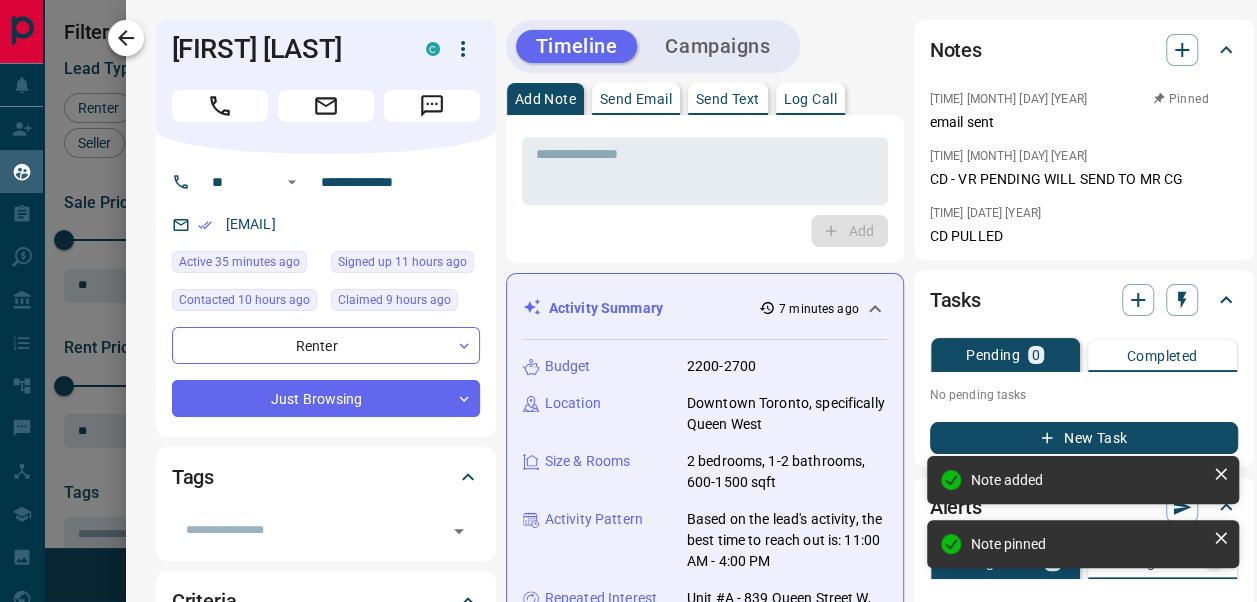 click 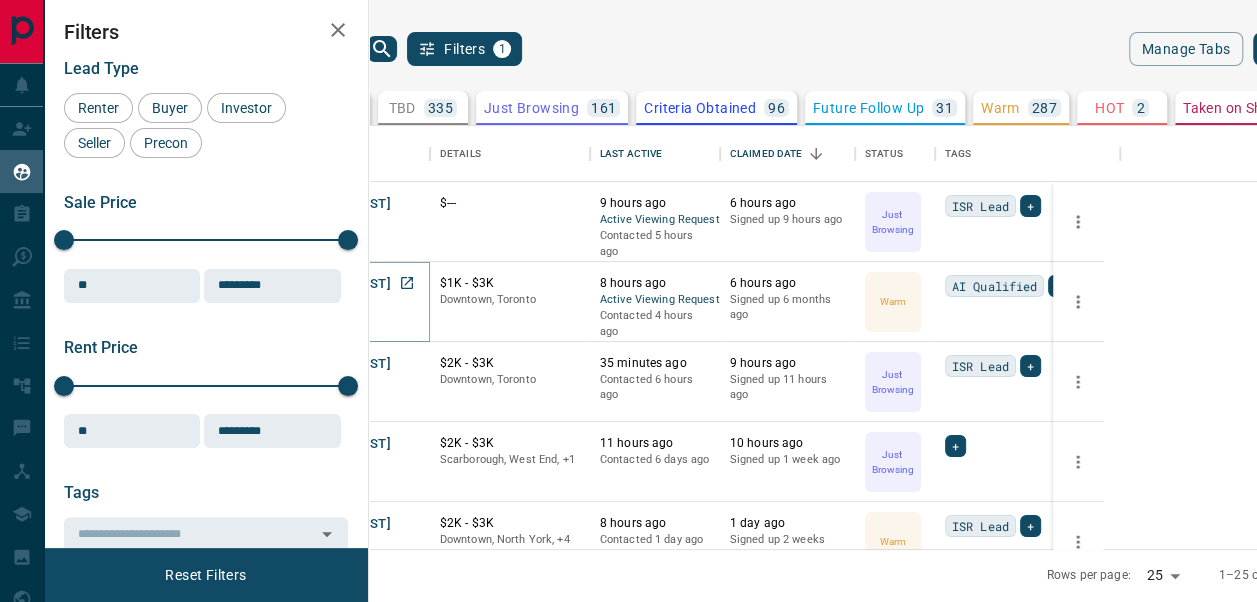 click on "[FIRST] [LAST]" at bounding box center [345, 284] 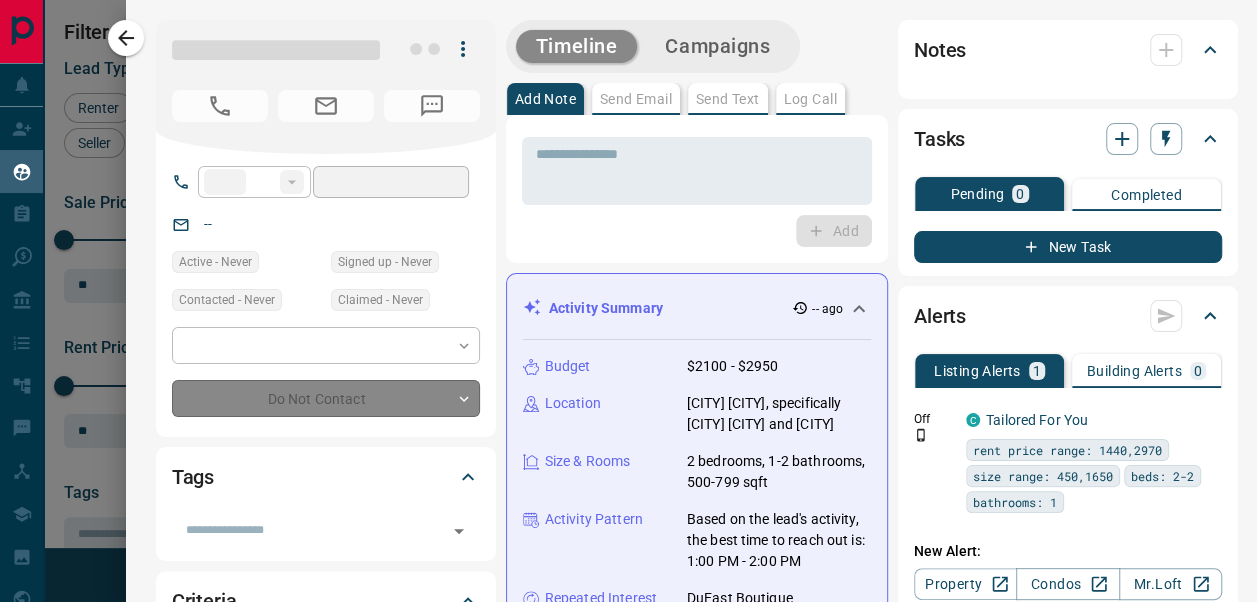 type on "**" 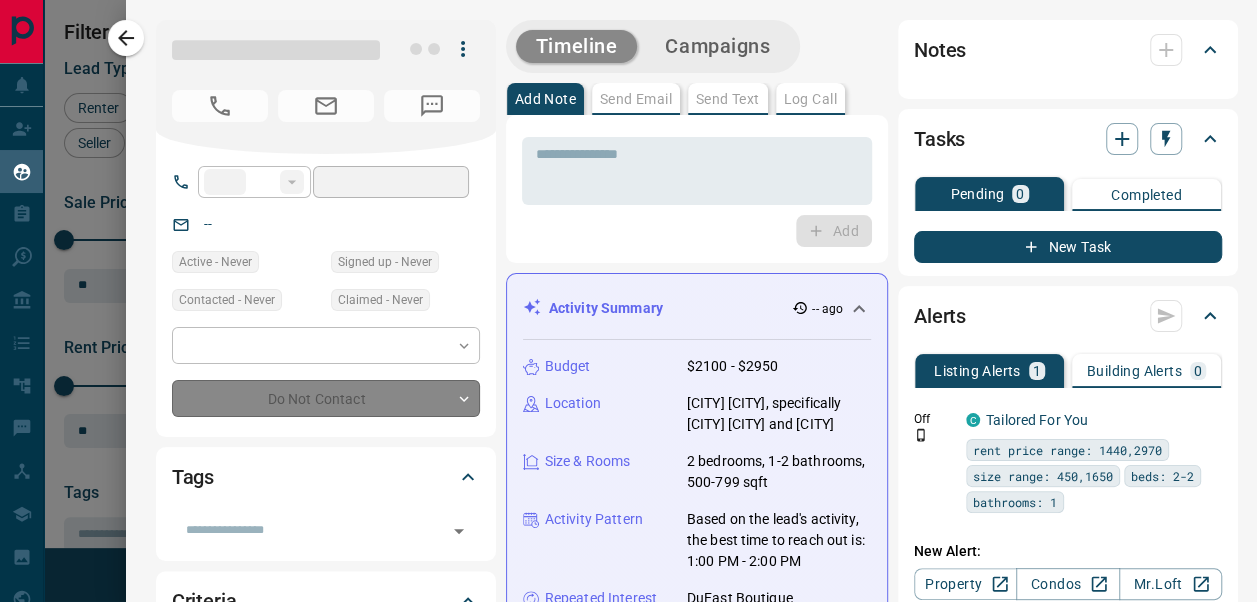 type on "**********" 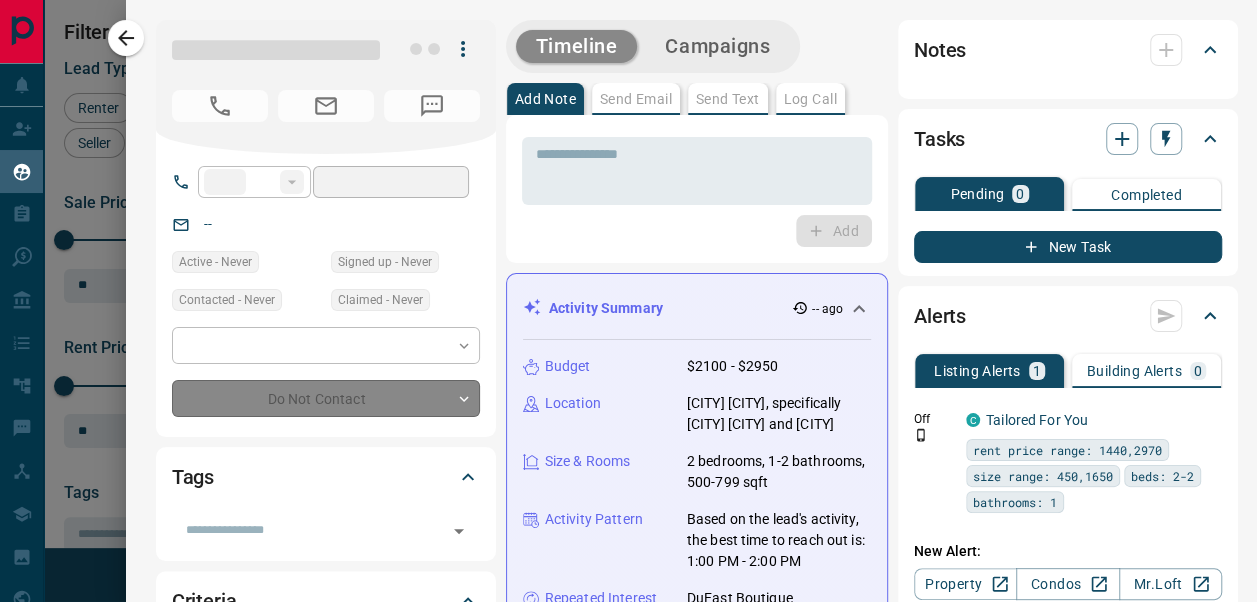 type on "**********" 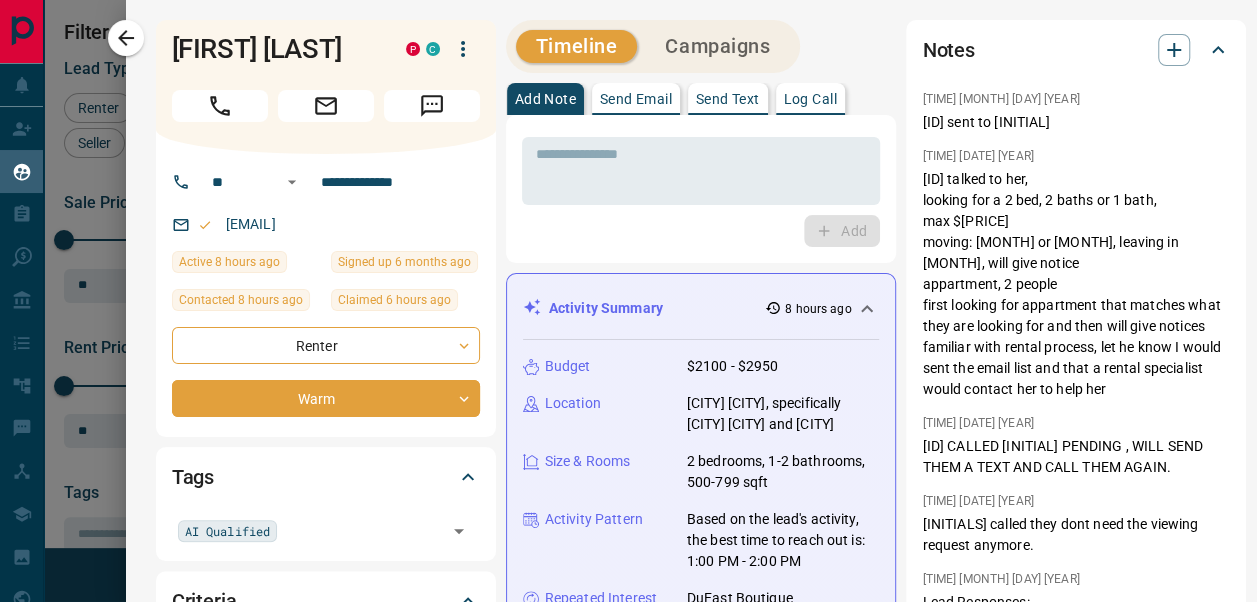 drag, startPoint x: 426, startPoint y: 257, endPoint x: 203, endPoint y: 250, distance: 223.10983 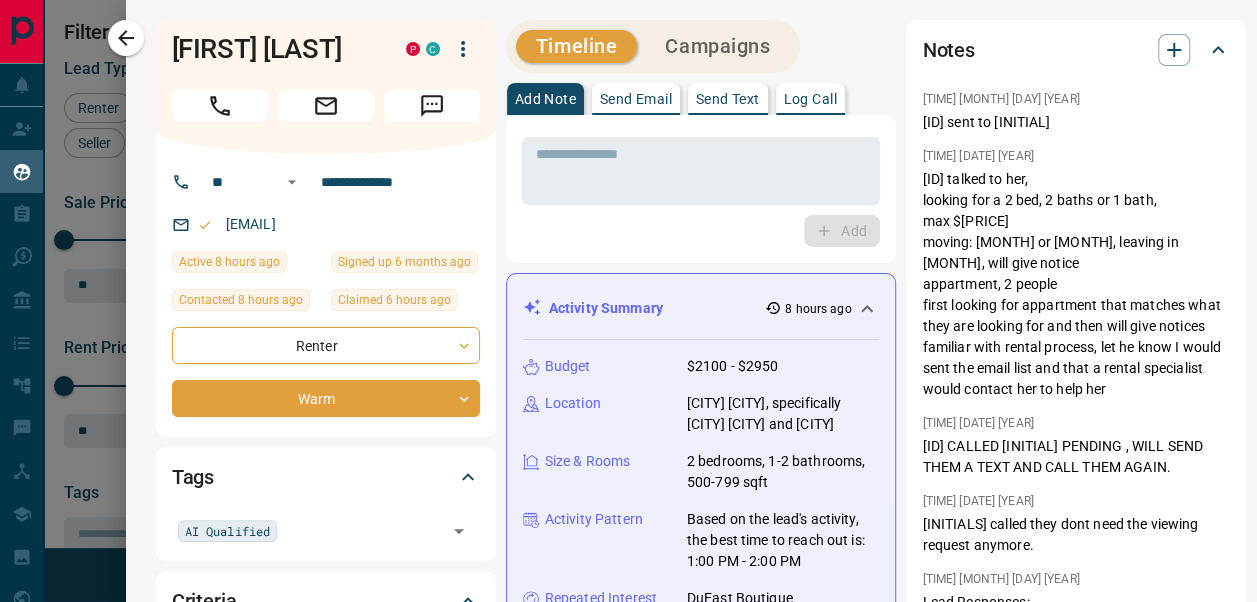 click on "[EMAIL]" at bounding box center (326, 224) 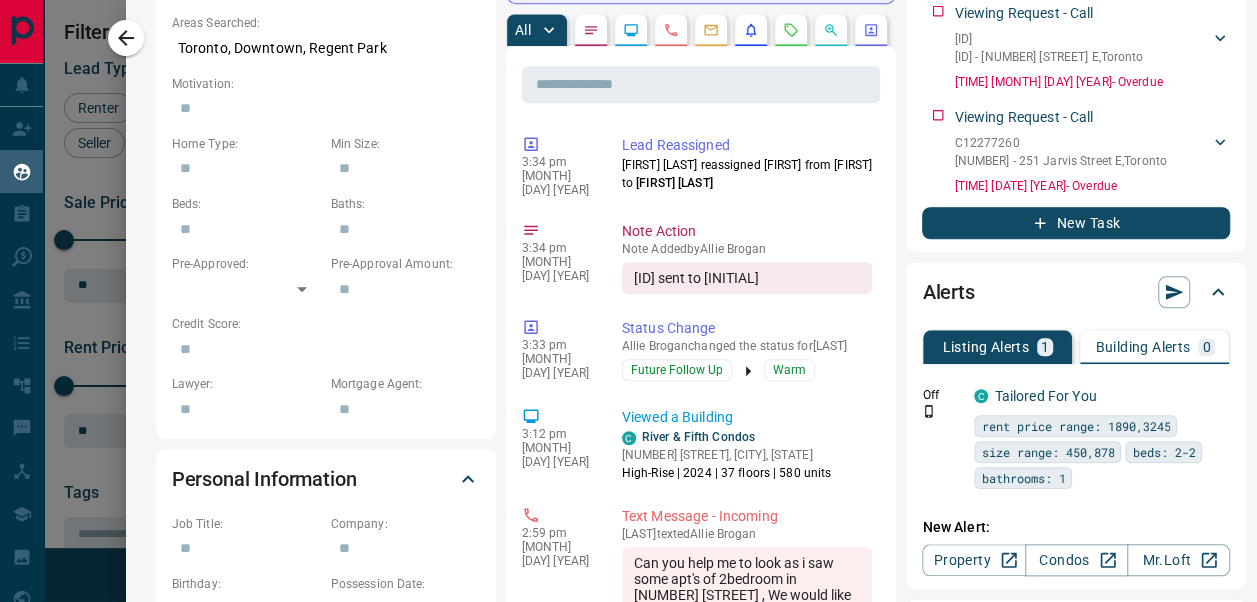 scroll, scrollTop: 808, scrollLeft: 0, axis: vertical 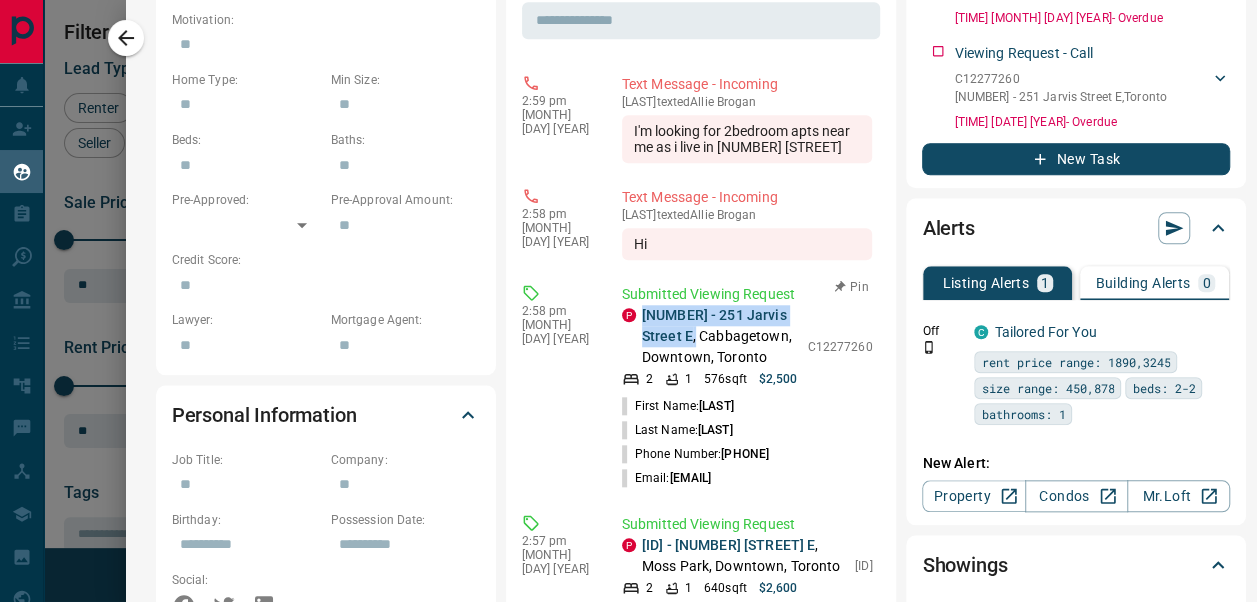 drag, startPoint x: 698, startPoint y: 379, endPoint x: 623, endPoint y: 343, distance: 83.19255 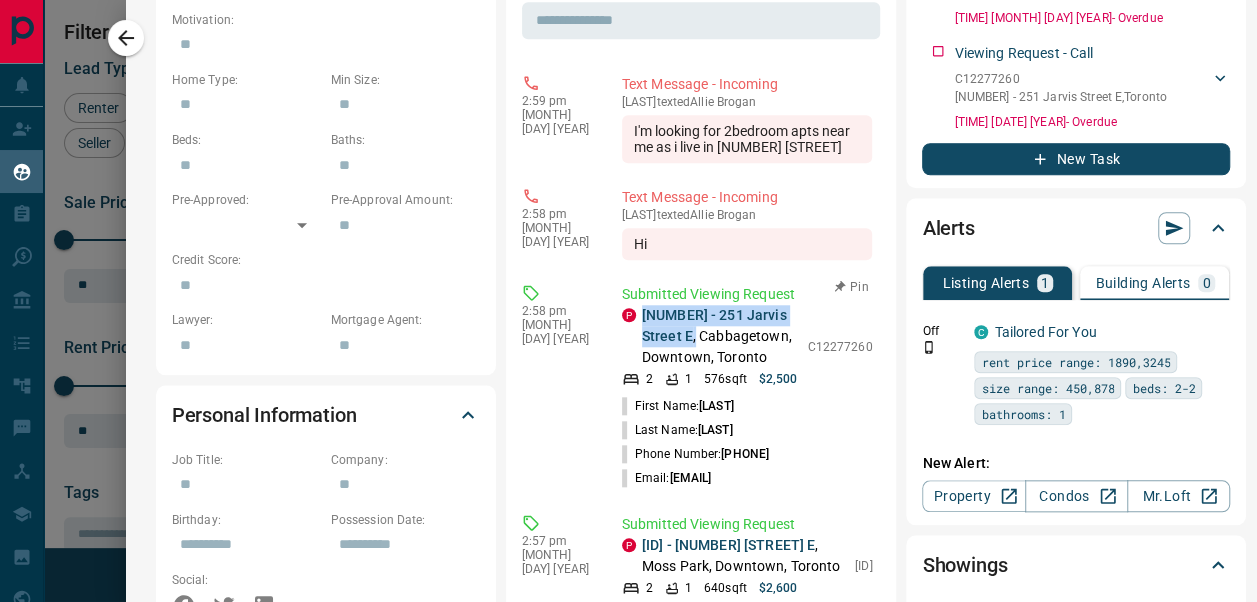 click on "[ID] - [NUMBER] [STREET] E , [CITY], [CITY], [CITY]" at bounding box center (710, 336) 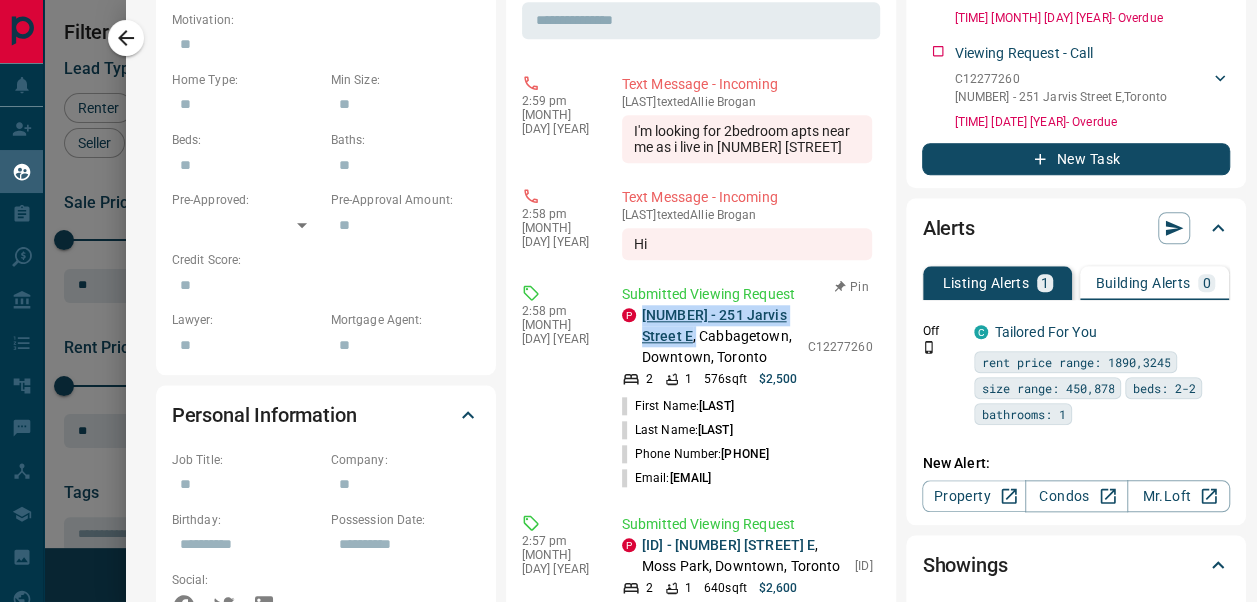 copy on "[ID] - [NUMBER] [STREET] E ," 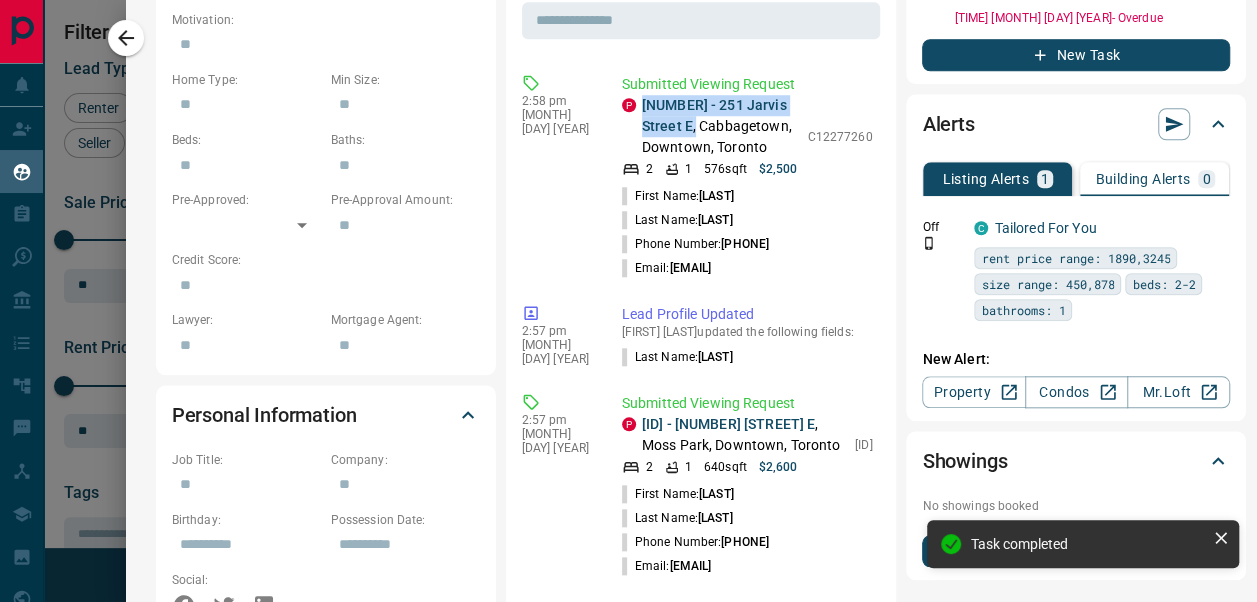 scroll, scrollTop: 586, scrollLeft: 0, axis: vertical 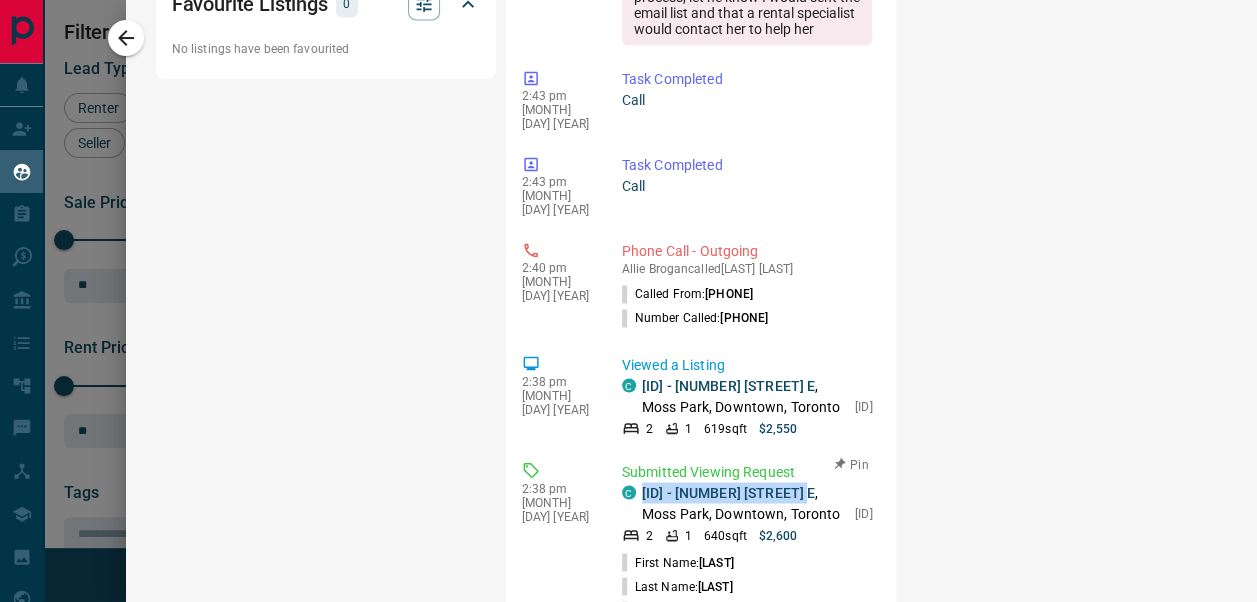 drag, startPoint x: 678, startPoint y: 448, endPoint x: 626, endPoint y: 434, distance: 53.851646 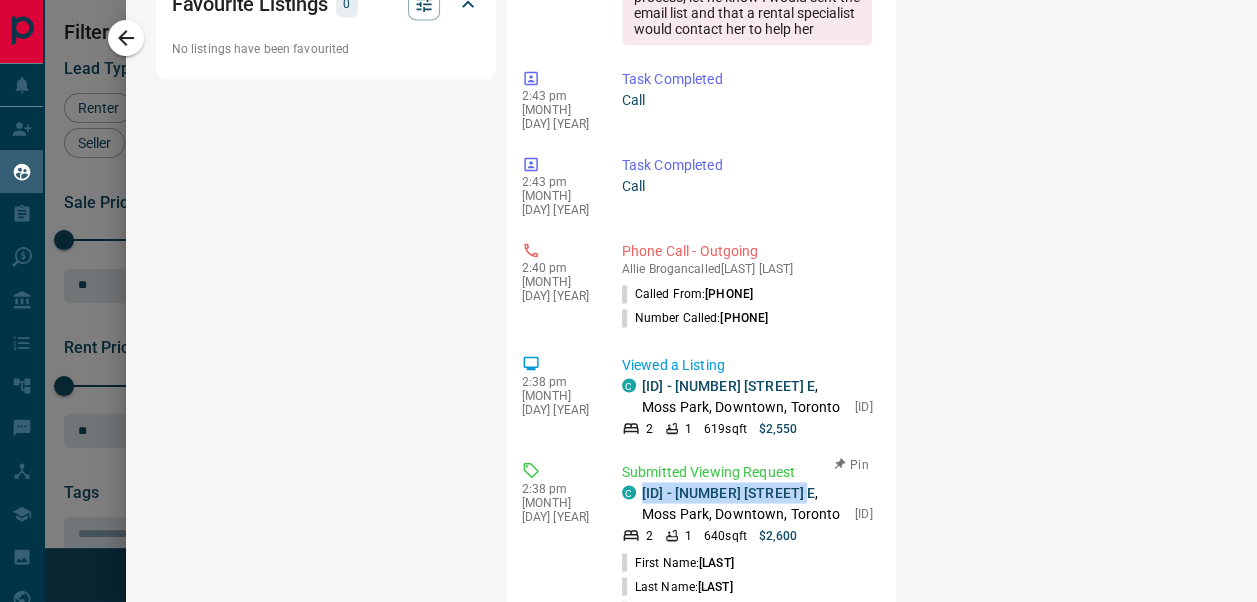 click on "[ID] - [NUMBER] [STREET] E , [CITY], [CITY], [CITY]" at bounding box center [733, 503] 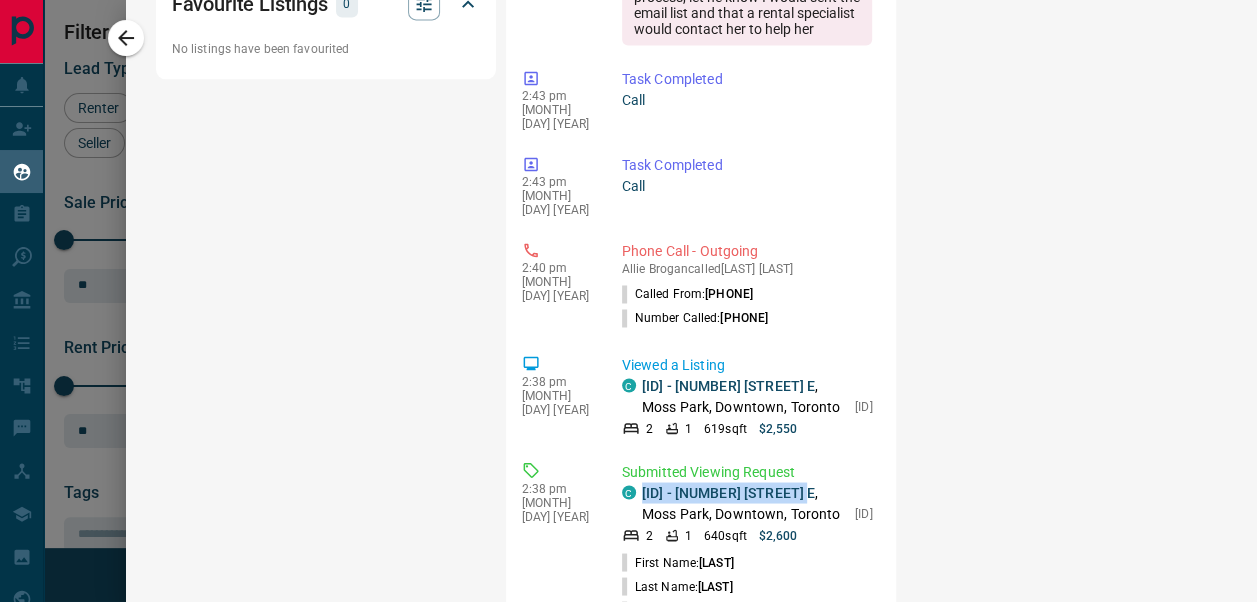 scroll, scrollTop: 0, scrollLeft: 0, axis: both 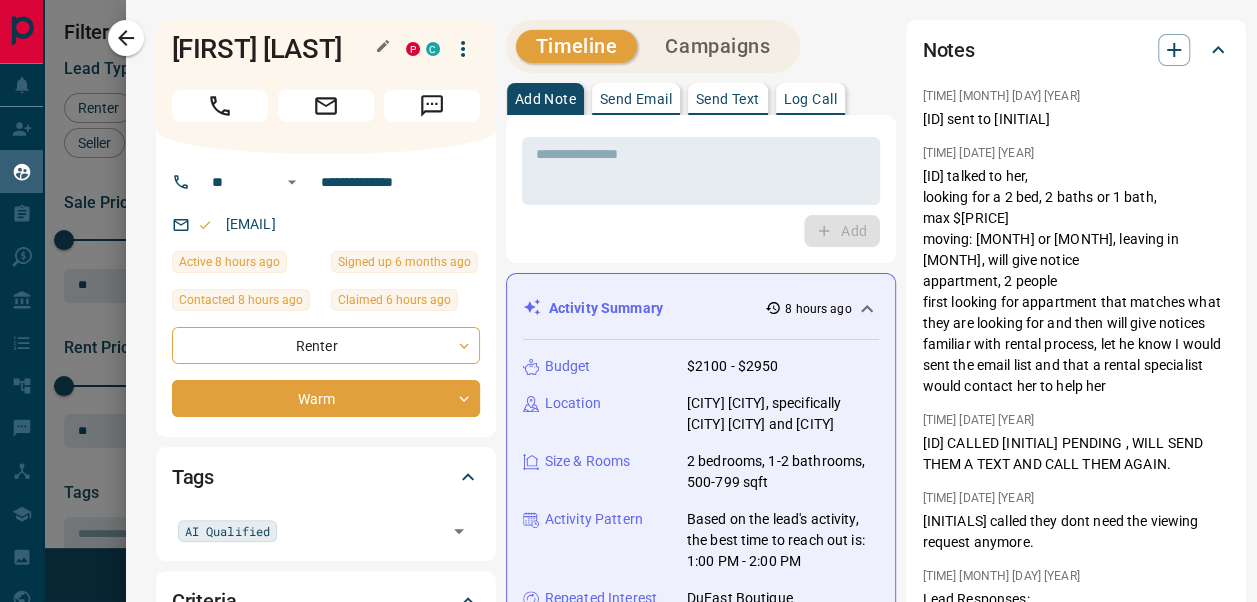drag, startPoint x: 300, startPoint y: 88, endPoint x: 157, endPoint y: 49, distance: 148.22281 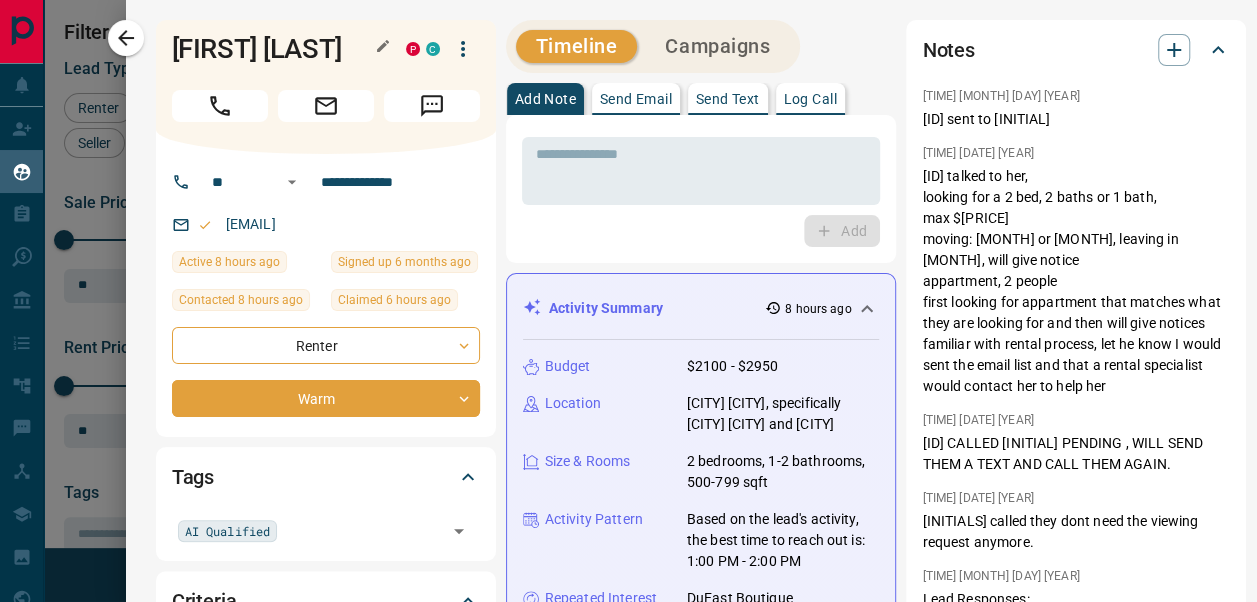 click on "[FIRST] [LAST]" at bounding box center (274, 49) 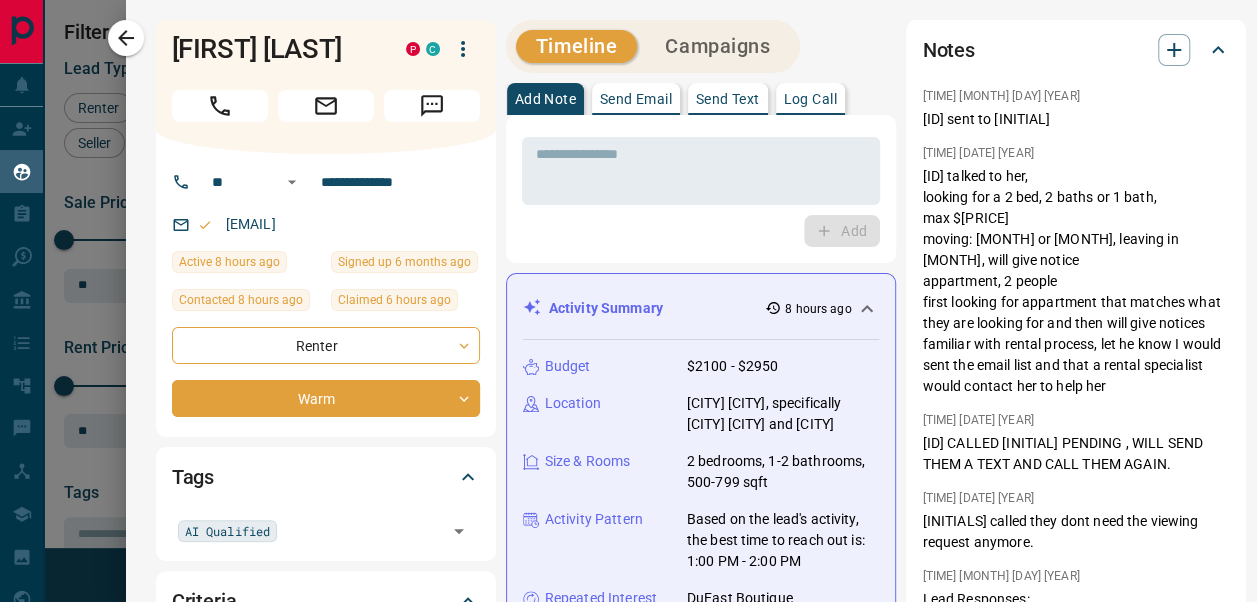 copy on "[FIRST] [LAST]" 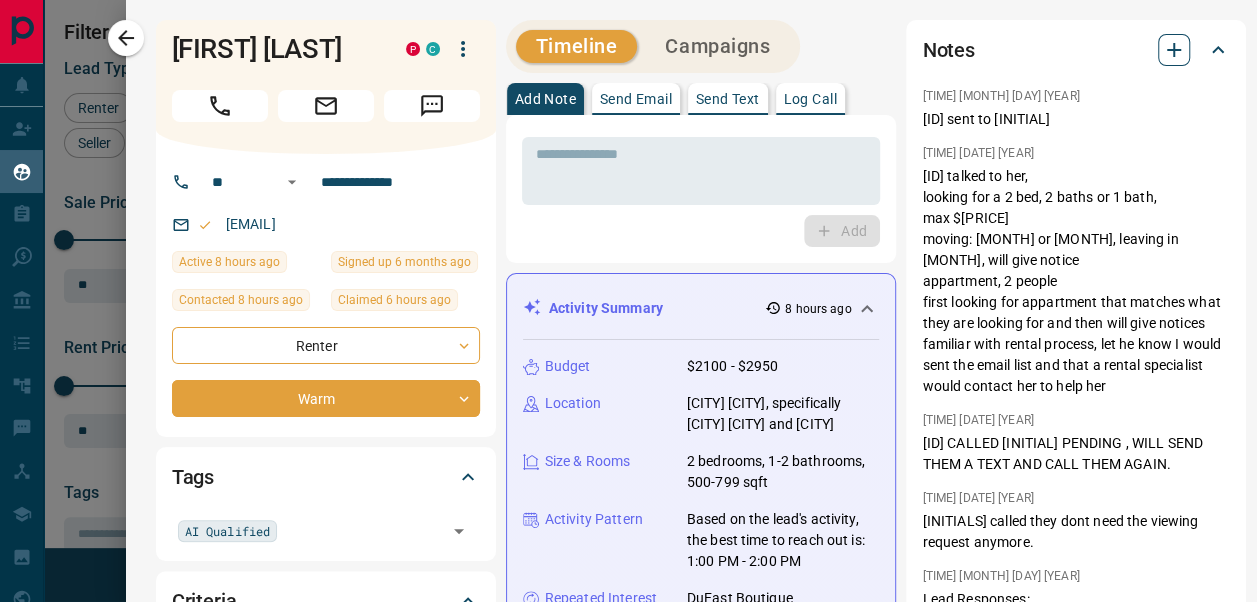 click at bounding box center (1174, 50) 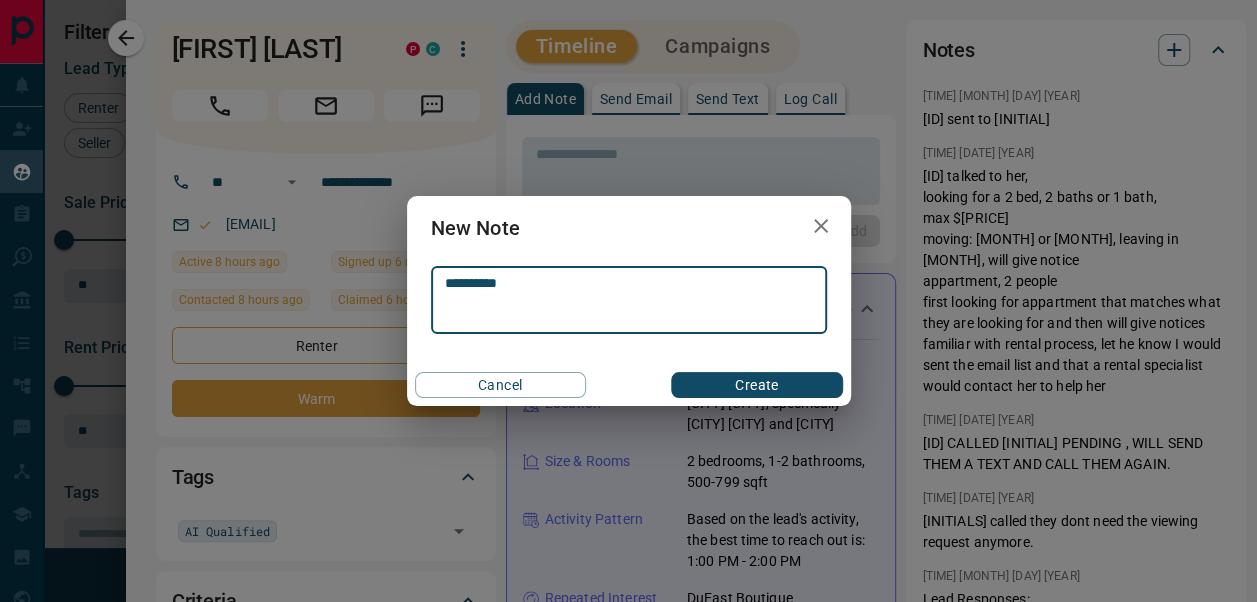 type on "**********" 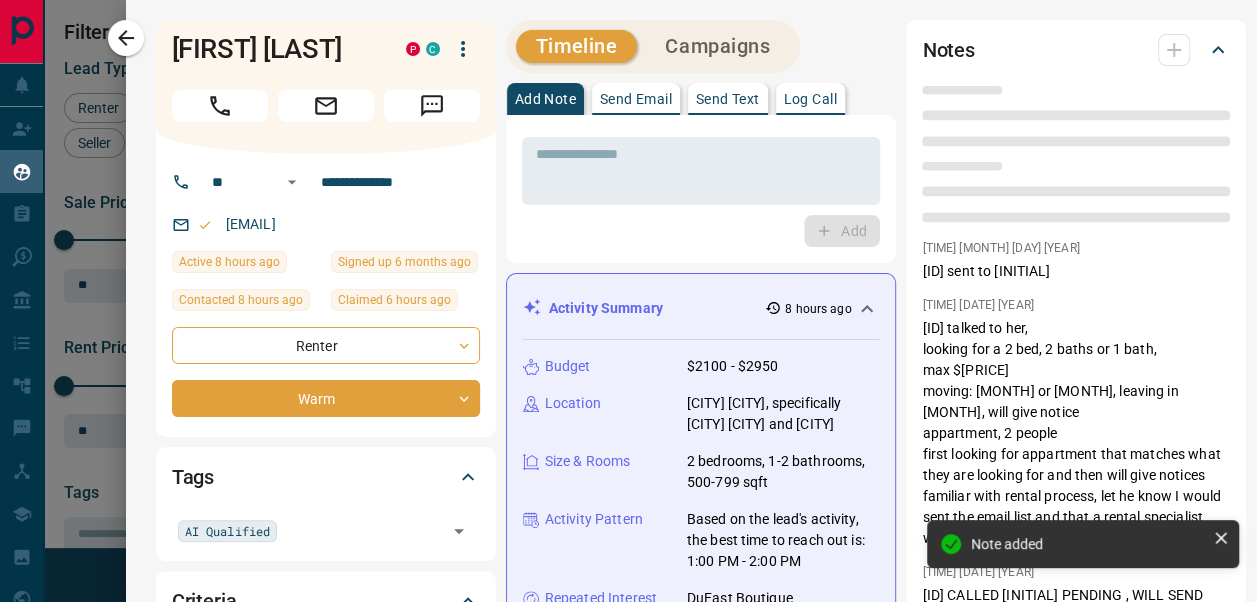 scroll, scrollTop: 60, scrollLeft: 0, axis: vertical 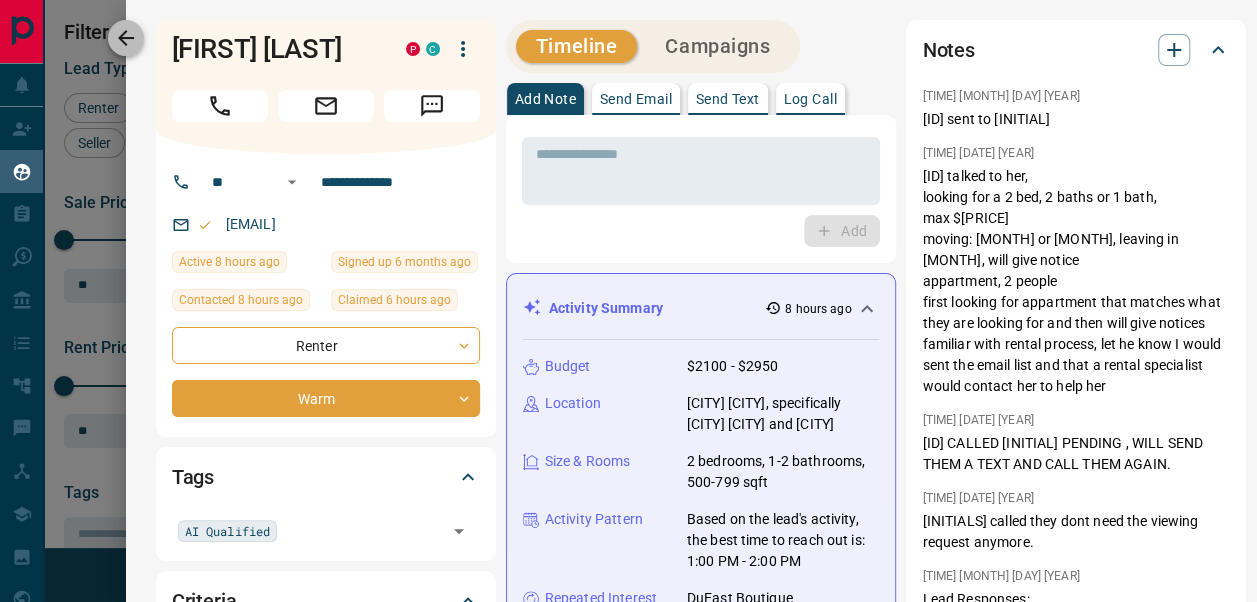 click 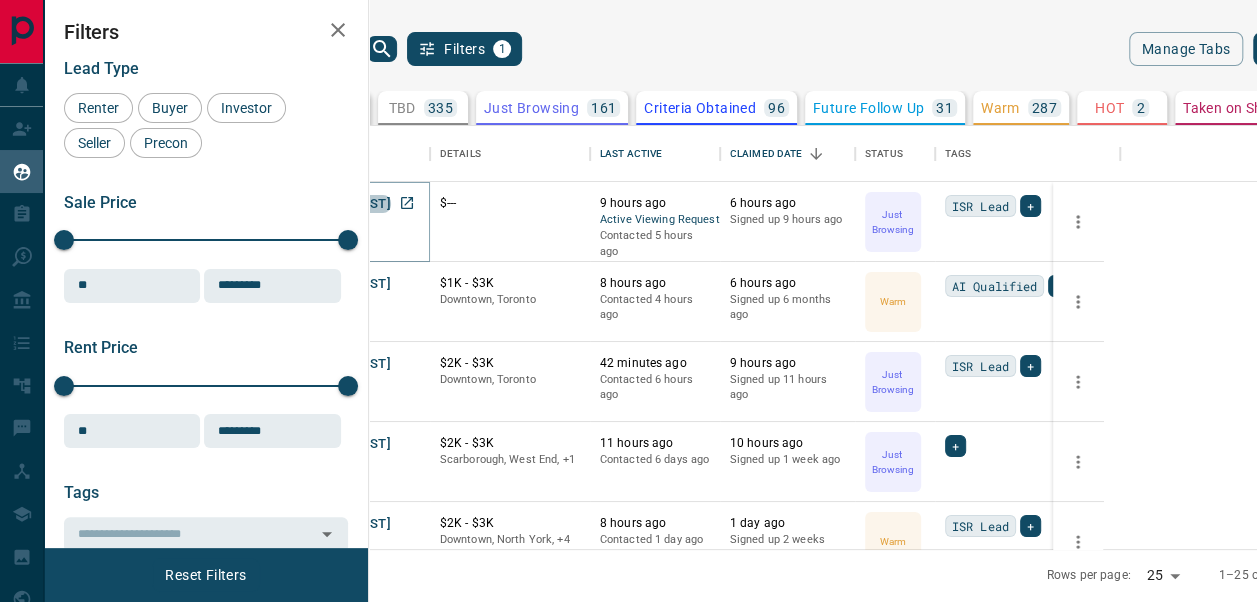 click on "[FIRST] [LAST]" at bounding box center [345, 204] 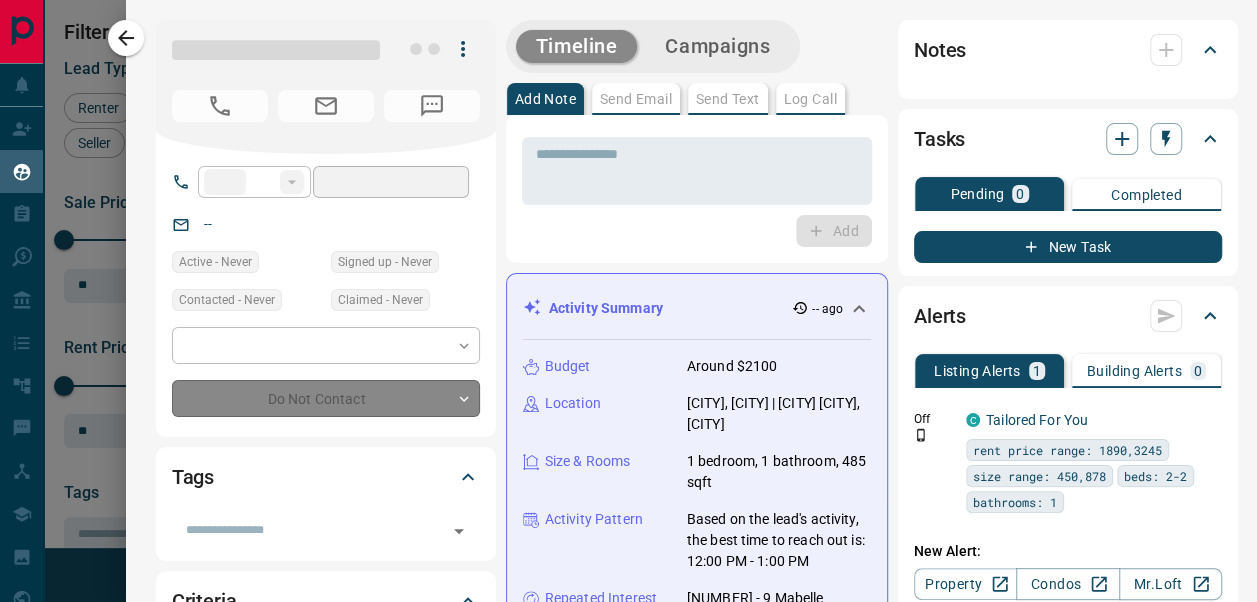 type on "**" 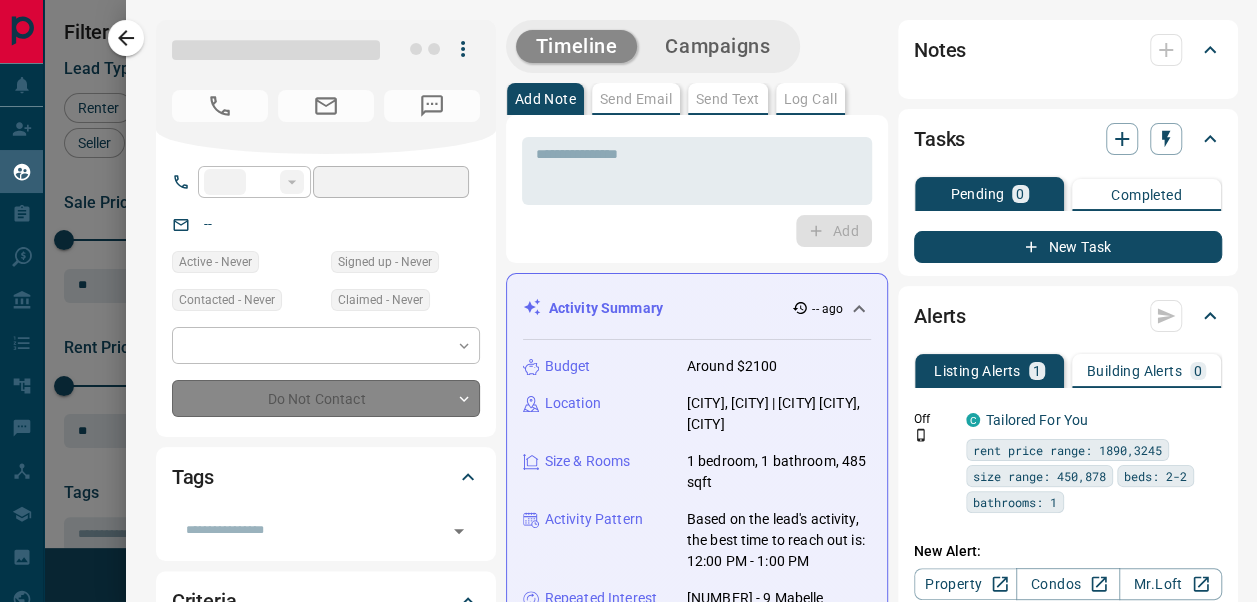 type on "**********" 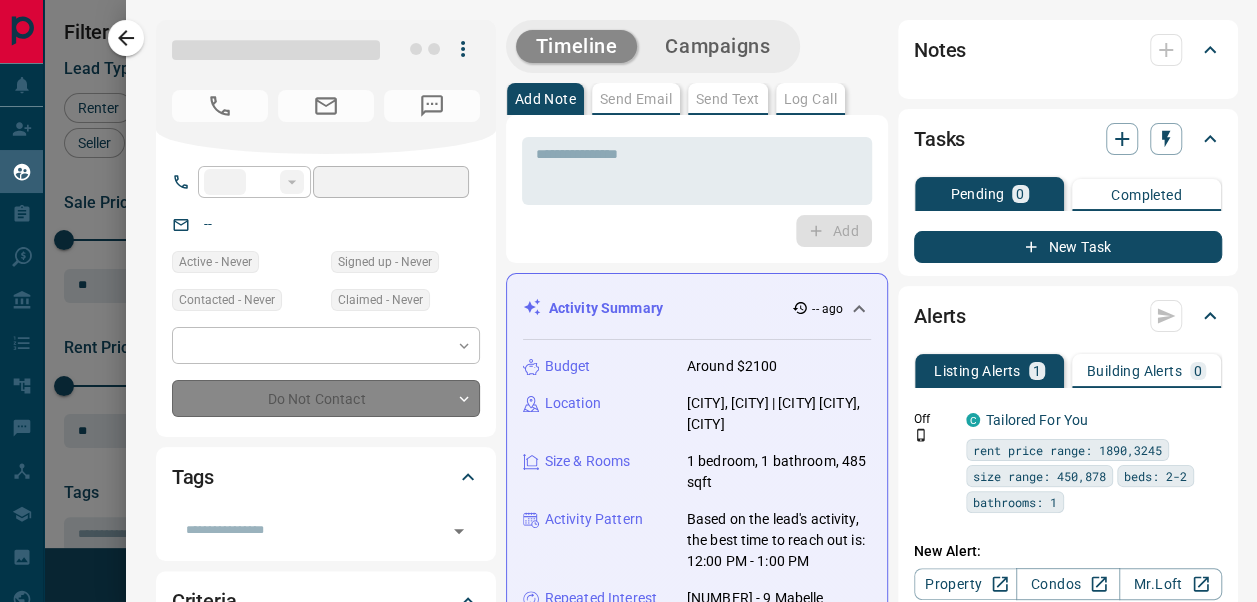 type on "**********" 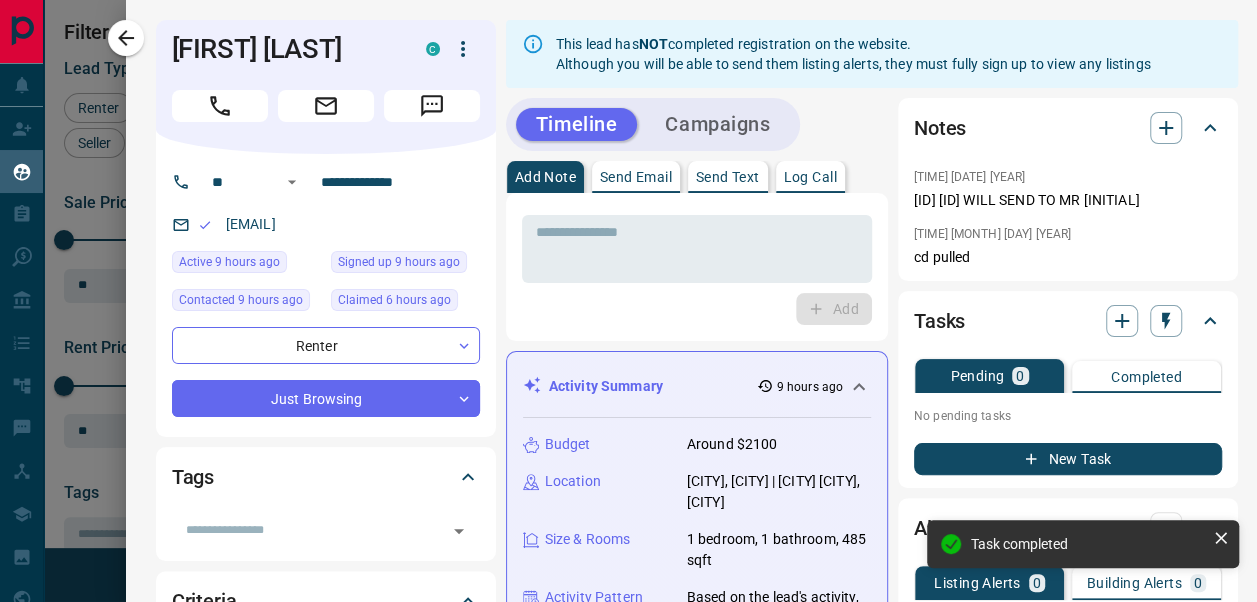 scroll, scrollTop: 5, scrollLeft: 0, axis: vertical 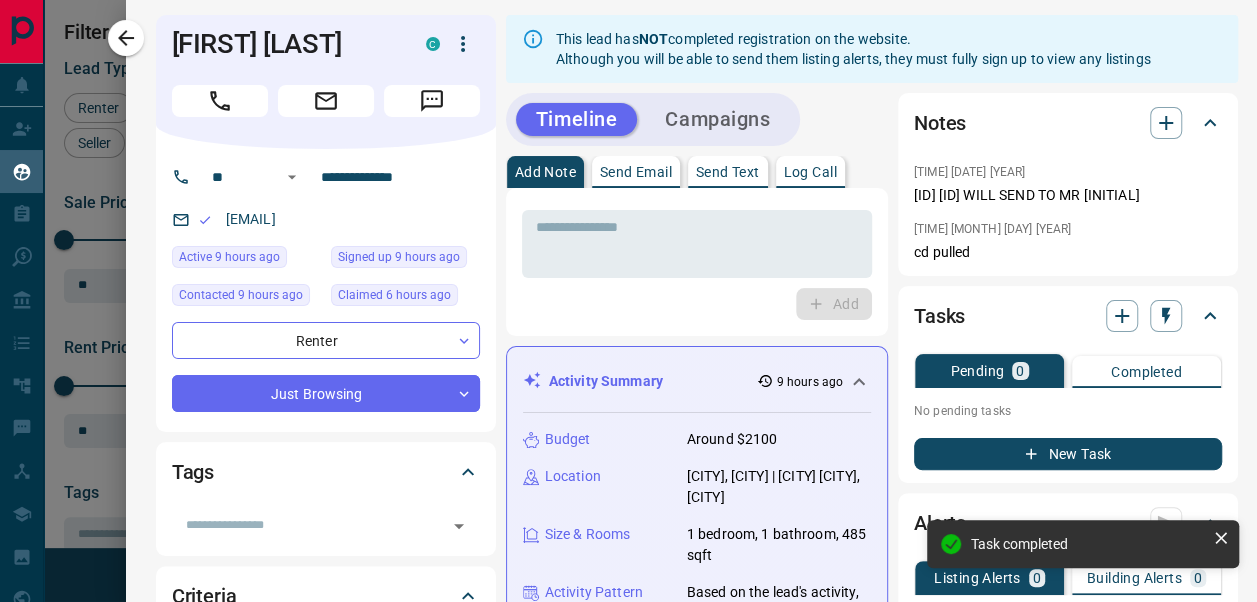 drag, startPoint x: 440, startPoint y: 259, endPoint x: 198, endPoint y: 236, distance: 243.09052 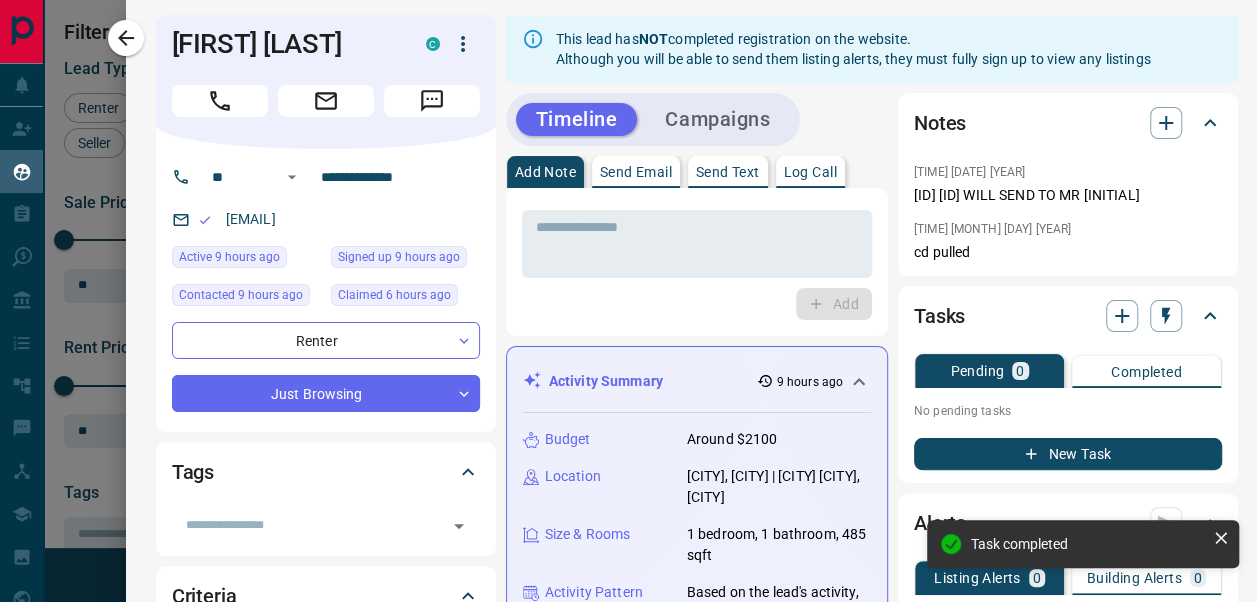 click on "[EMAIL]" at bounding box center (326, 219) 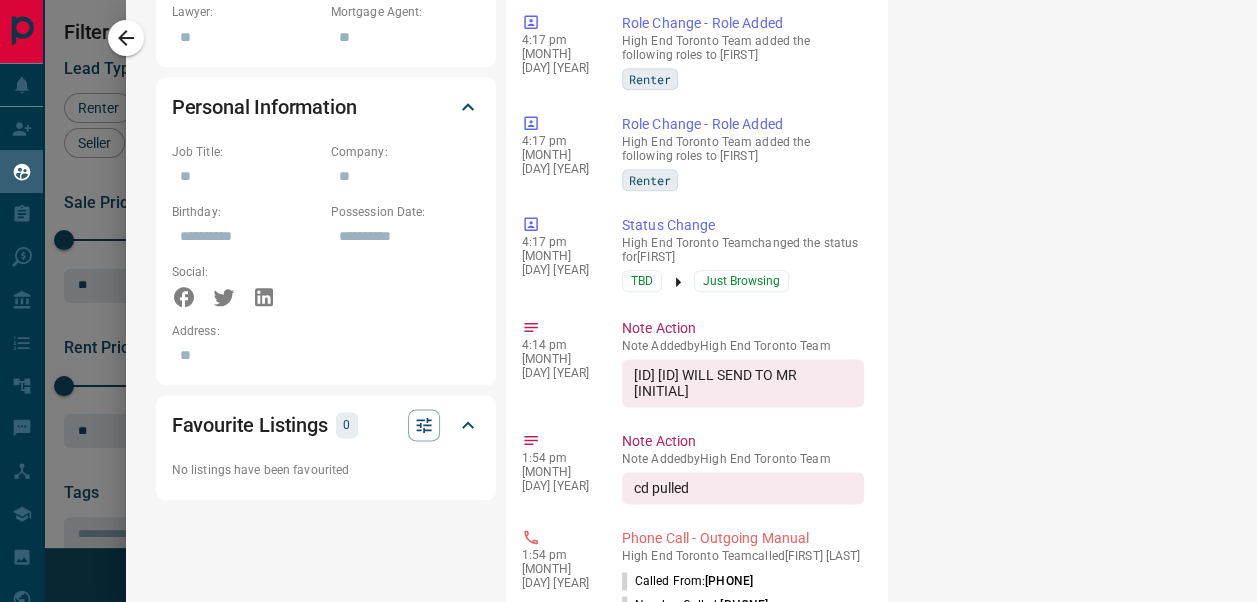 scroll, scrollTop: 1087, scrollLeft: 0, axis: vertical 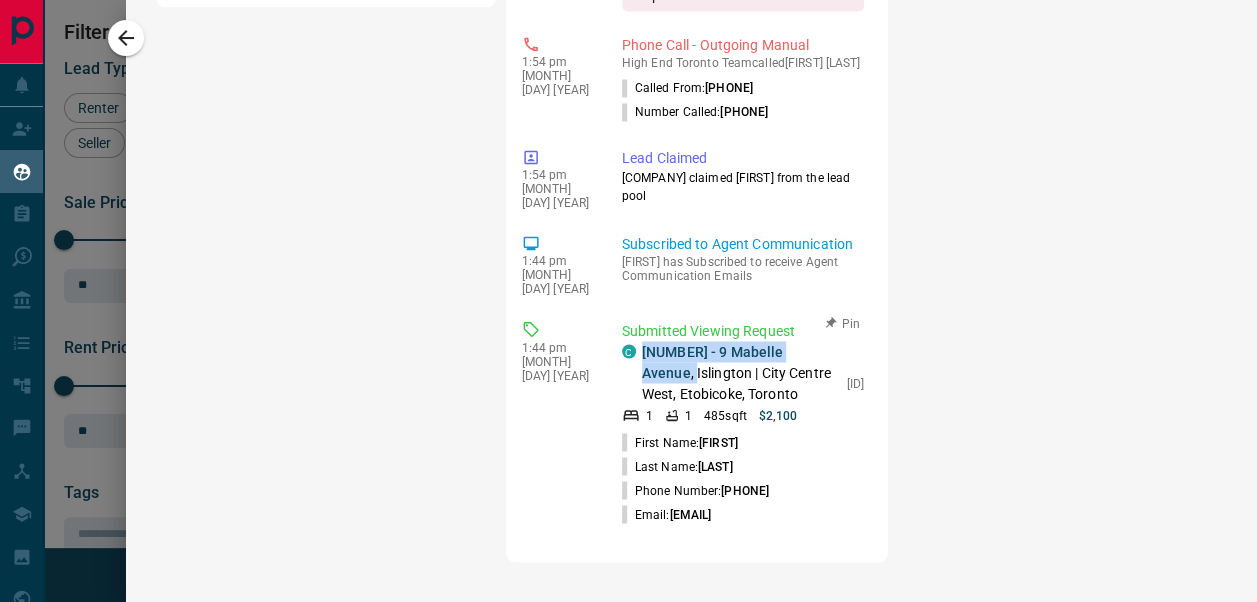 drag, startPoint x: 681, startPoint y: 340, endPoint x: 631, endPoint y: 312, distance: 57.306194 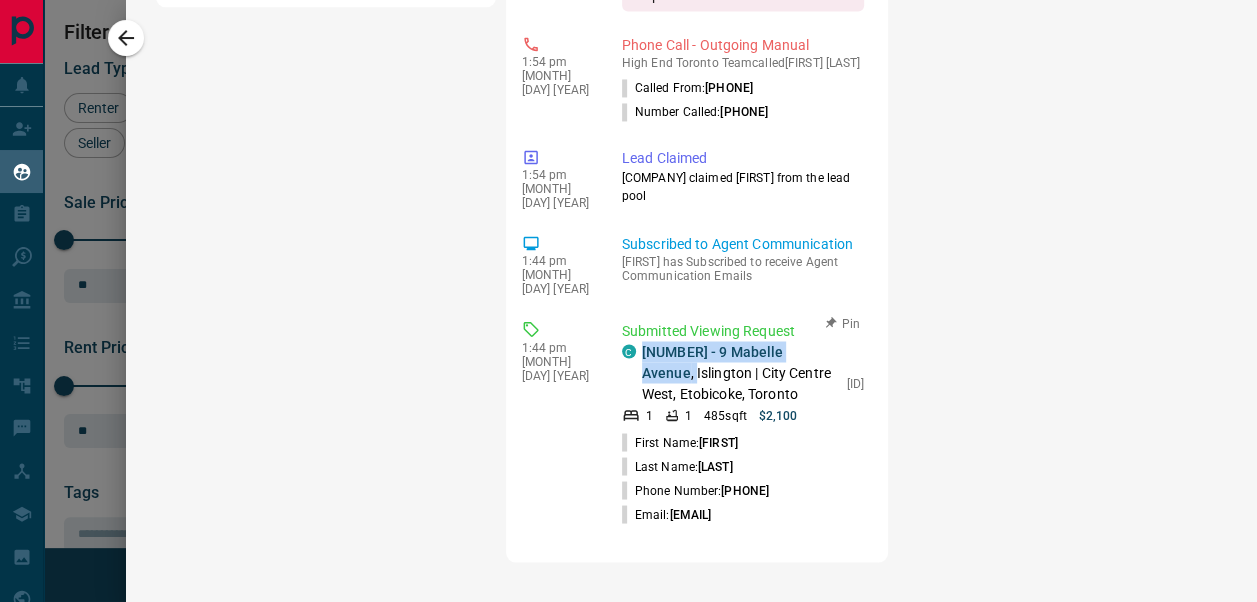 click on "[ID] - [NUMBER] [STREET] , [CITY] | [CITY] [CITY], [CITY], [CITY]" at bounding box center [739, 372] 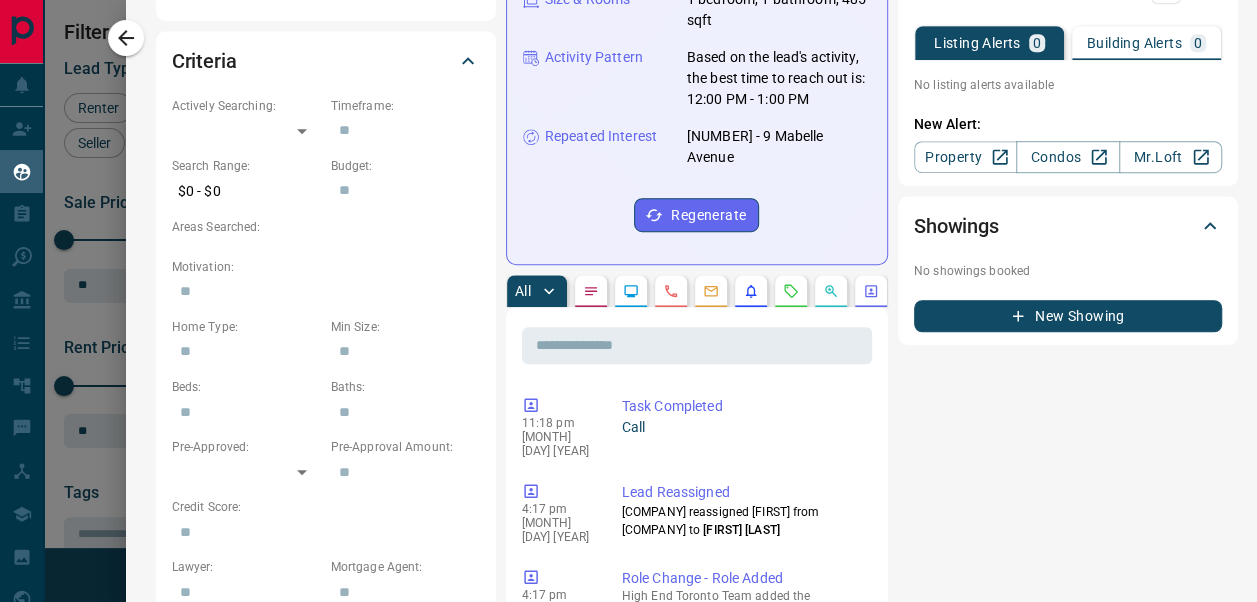 scroll, scrollTop: 0, scrollLeft: 0, axis: both 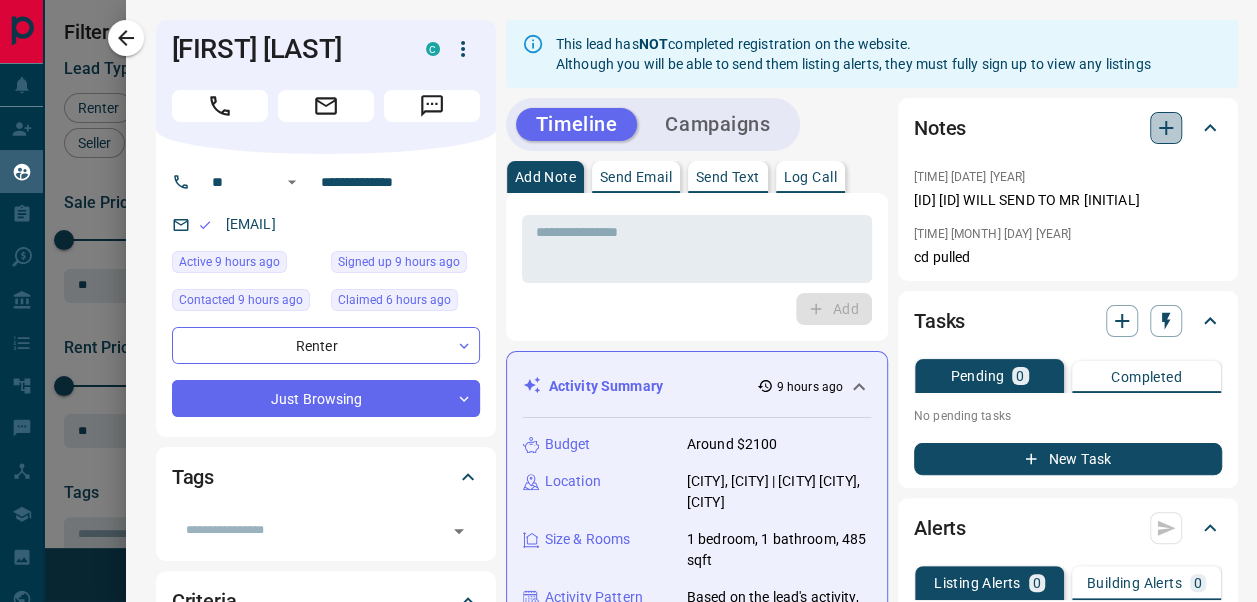 click 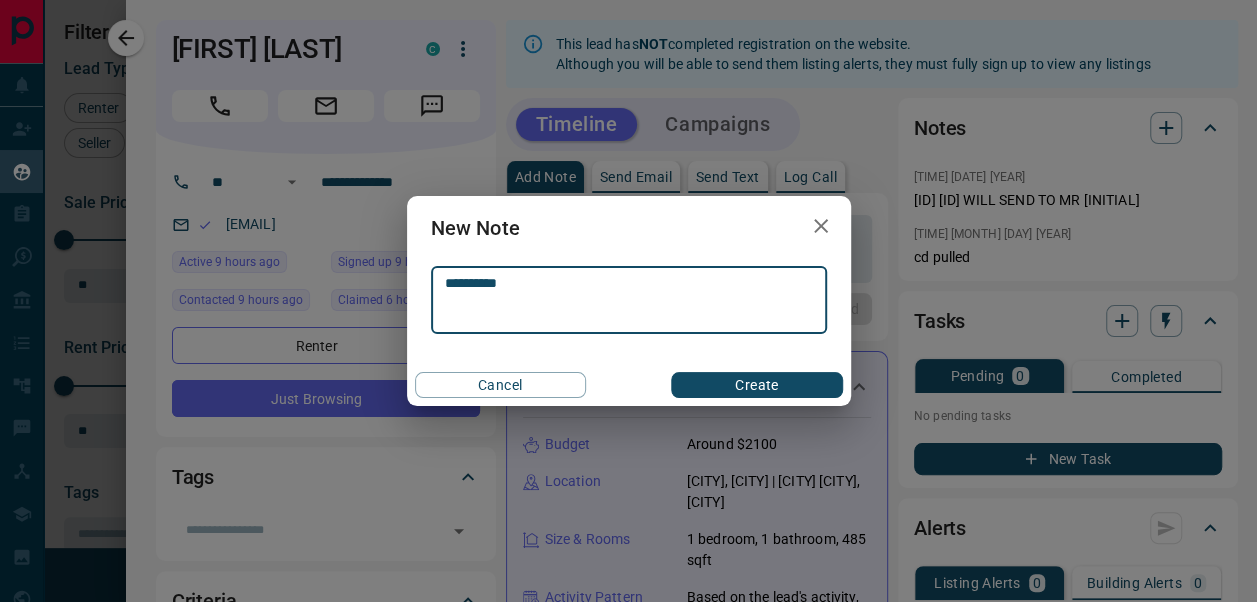 type on "**********" 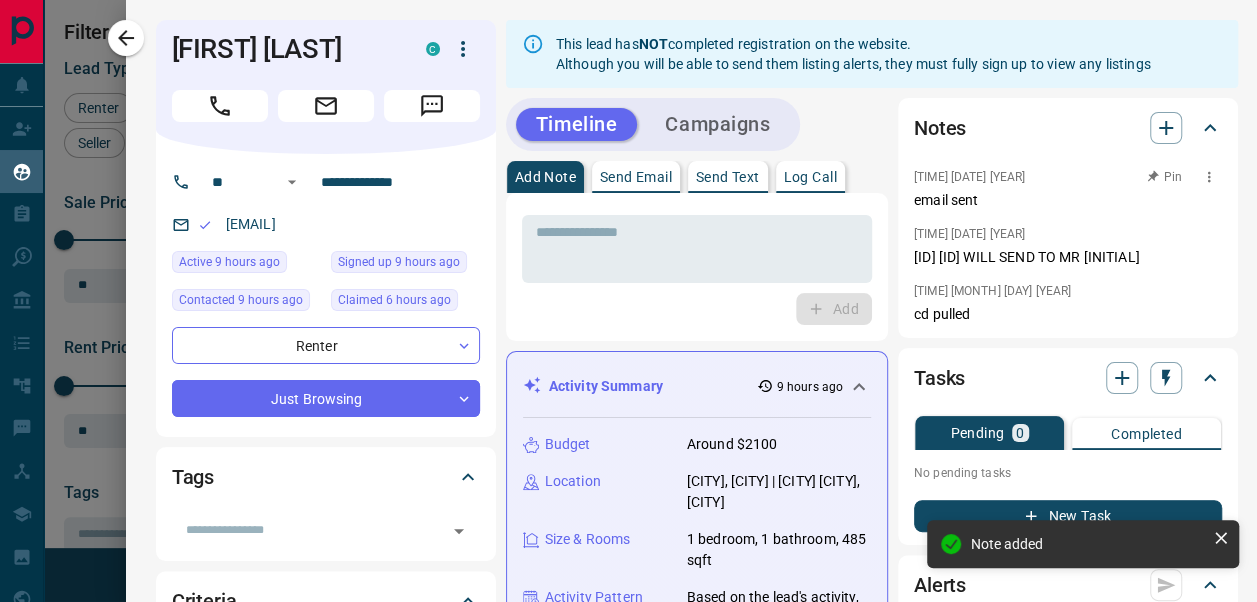 click at bounding box center (1152, 177) 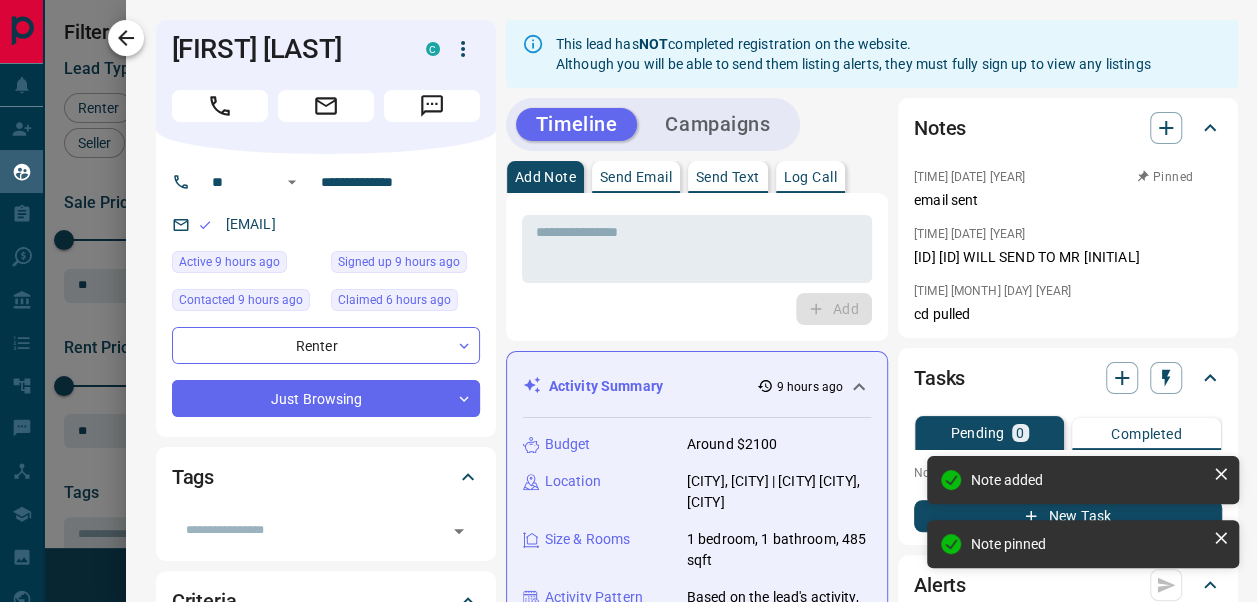 click 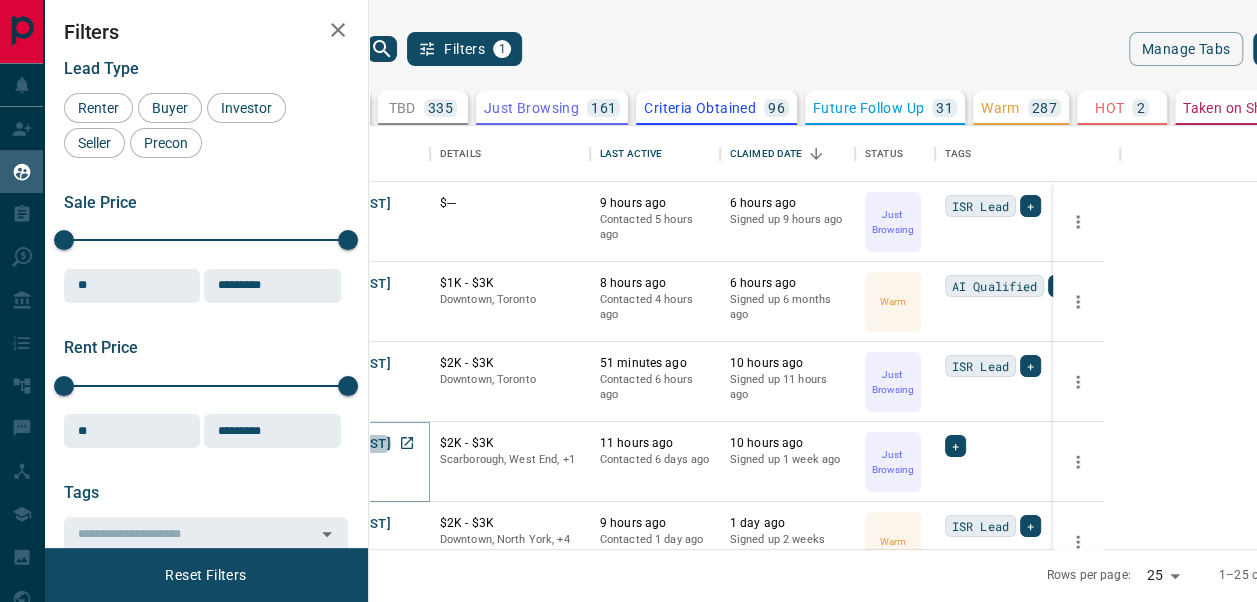 click on "[FIRST] [LAST]" at bounding box center [345, 444] 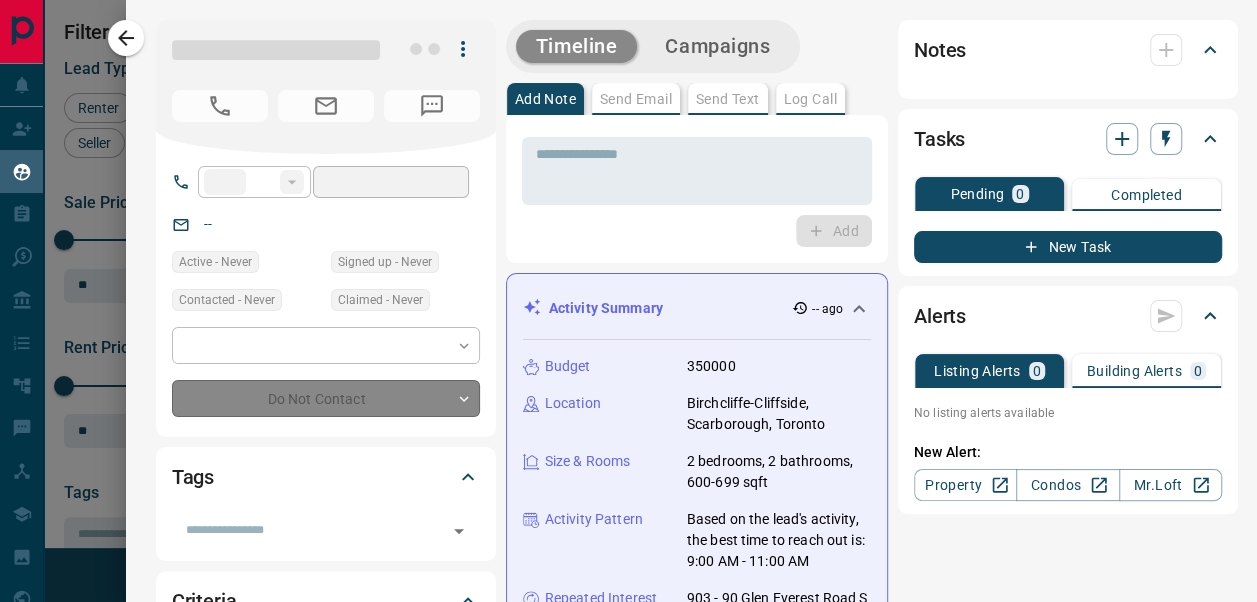 type on "**" 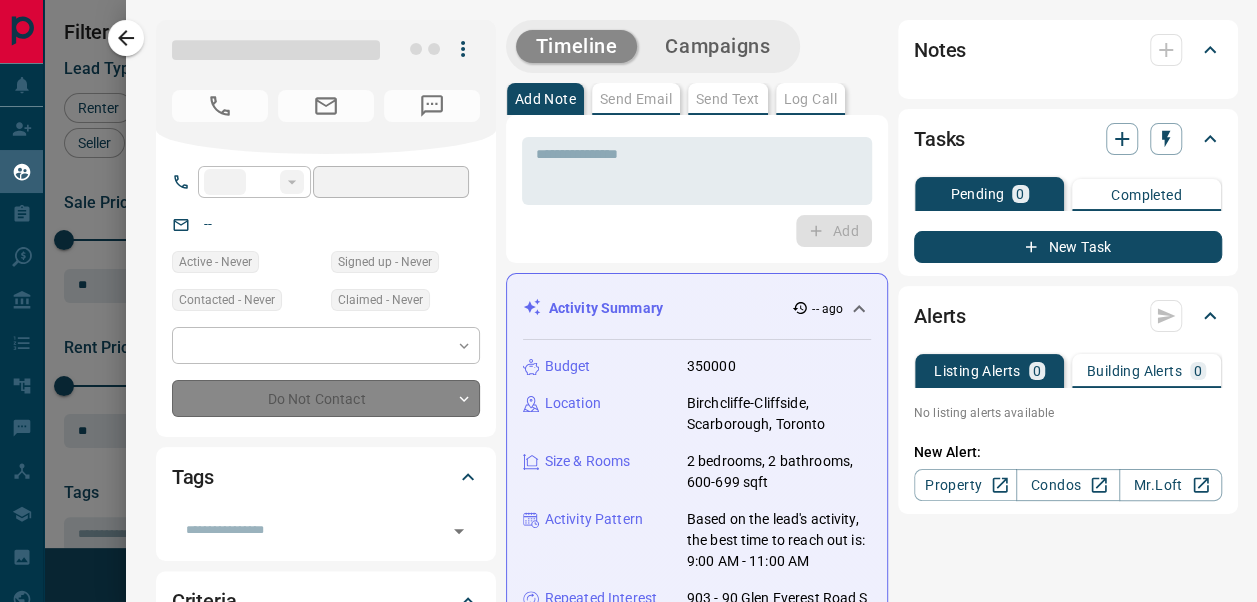 type on "**********" 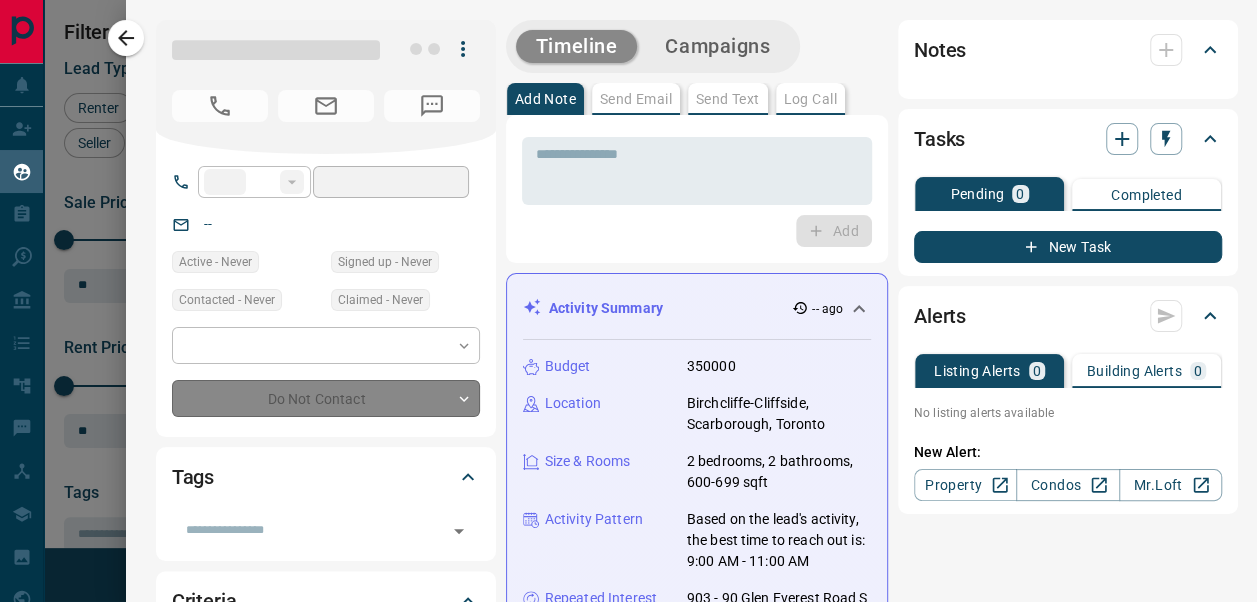 type on "**********" 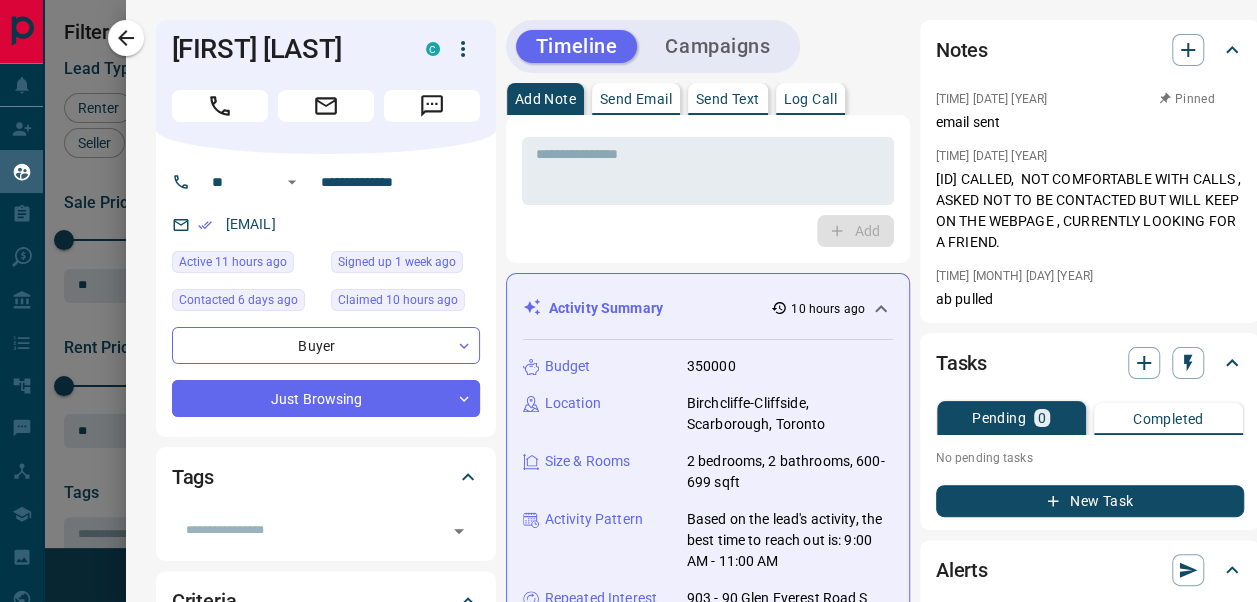 drag, startPoint x: 349, startPoint y: 45, endPoint x: 154, endPoint y: 14, distance: 197.44873 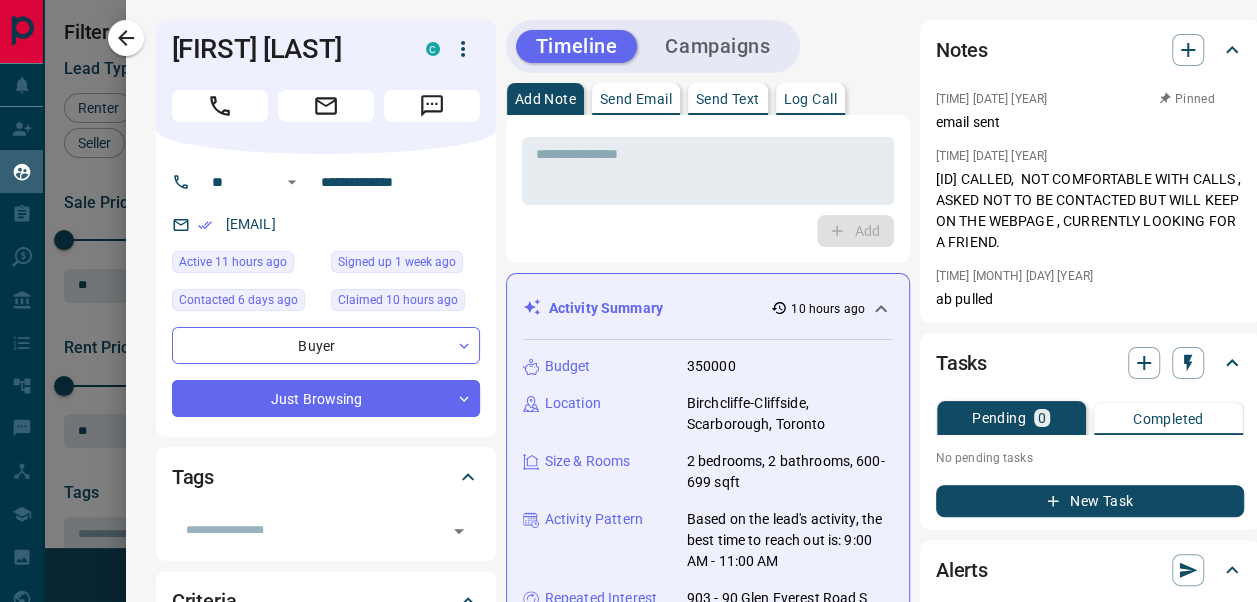 click on "**********" at bounding box center (691, 1245) 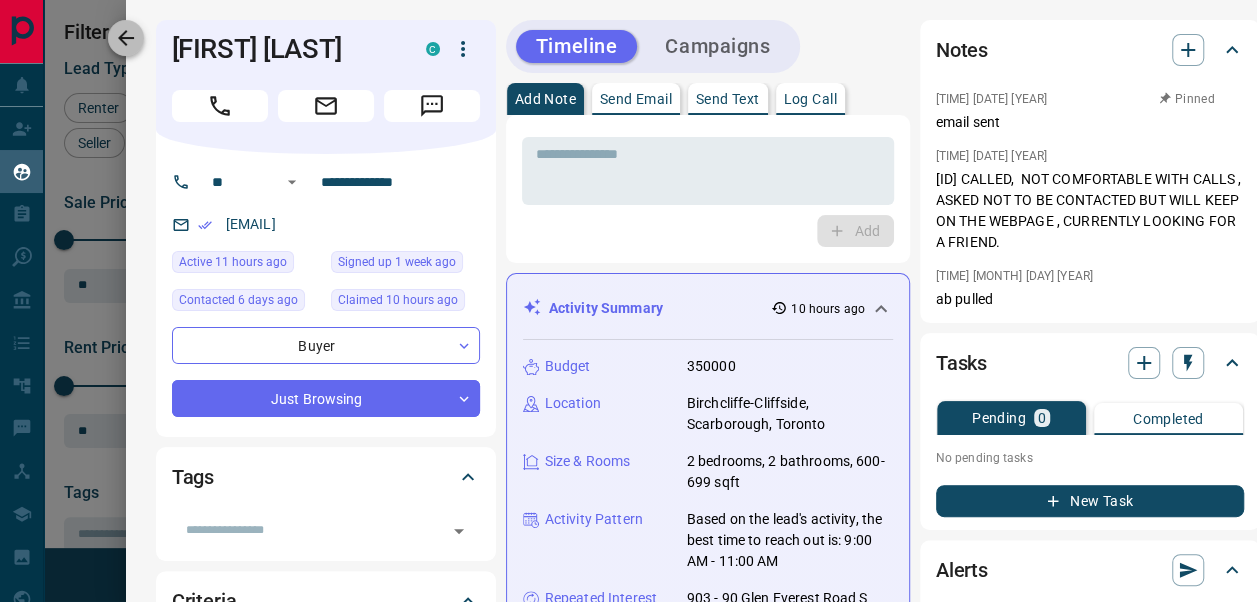 click 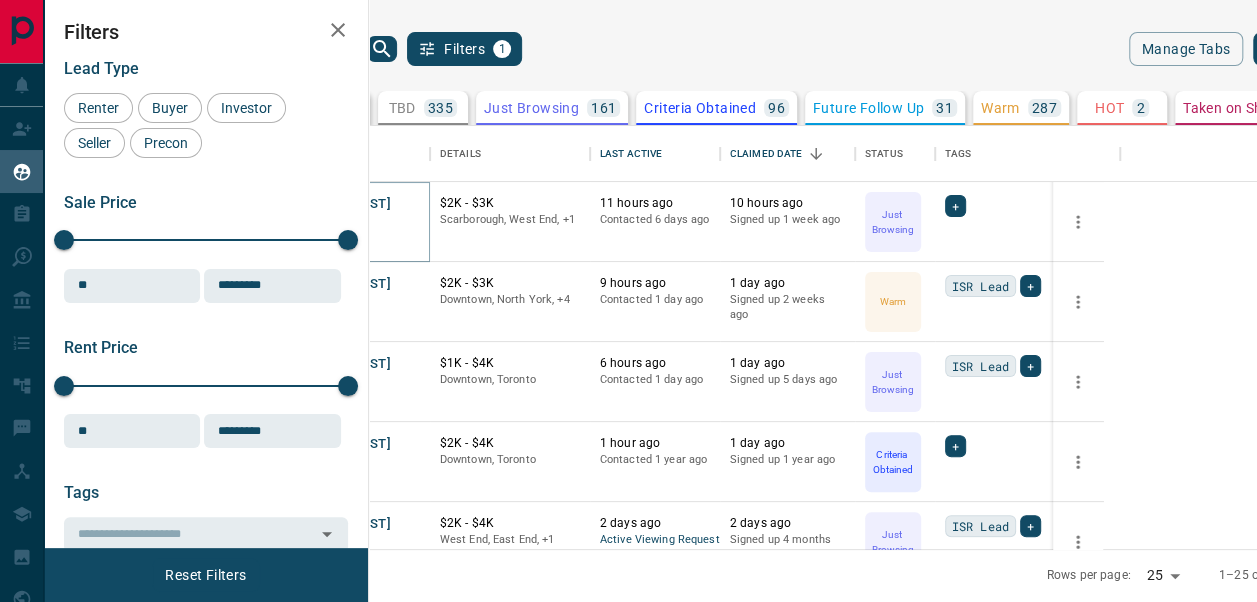 scroll, scrollTop: 0, scrollLeft: 0, axis: both 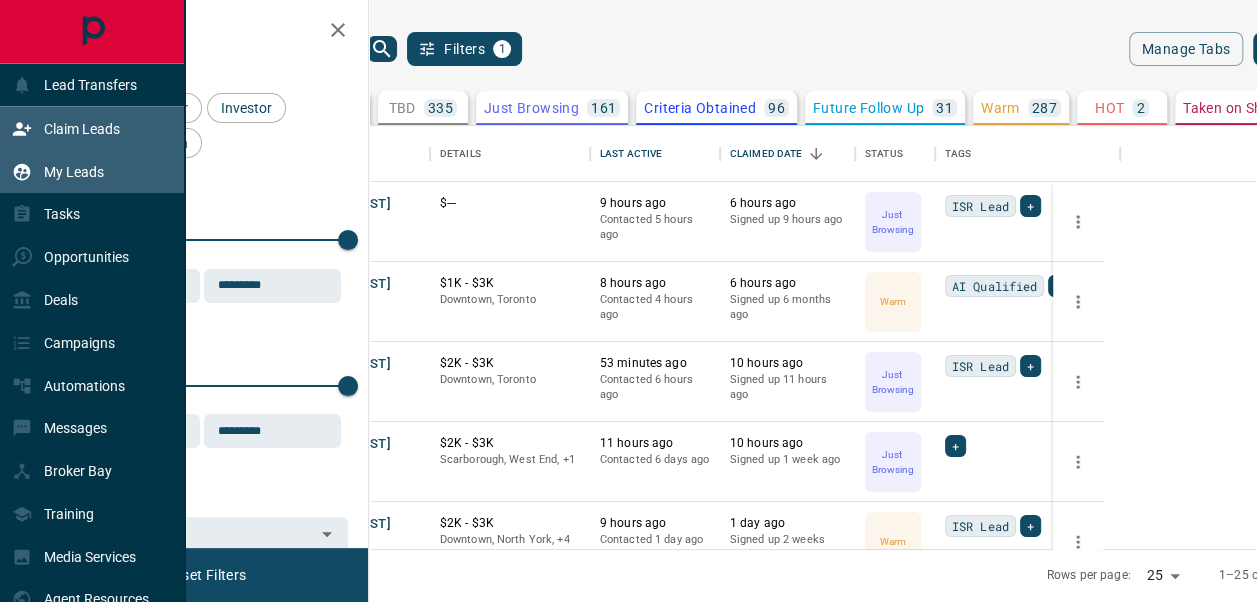 click on "Claim Leads" at bounding box center [82, 129] 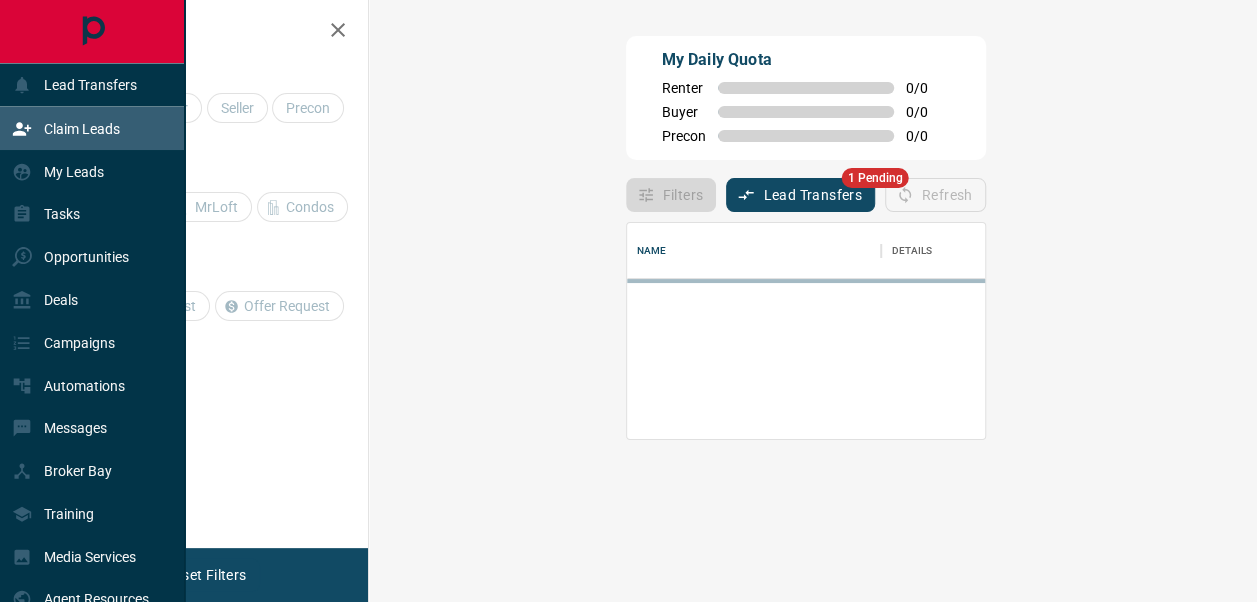 scroll, scrollTop: 0, scrollLeft: 0, axis: both 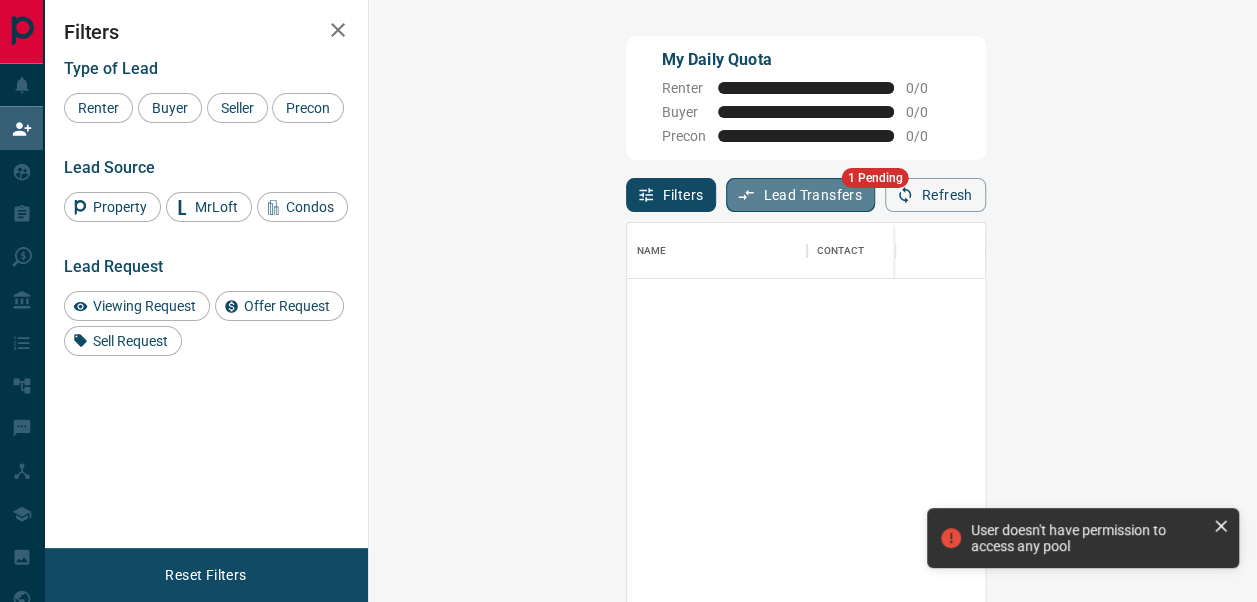 click on "Lead Transfers" at bounding box center (800, 195) 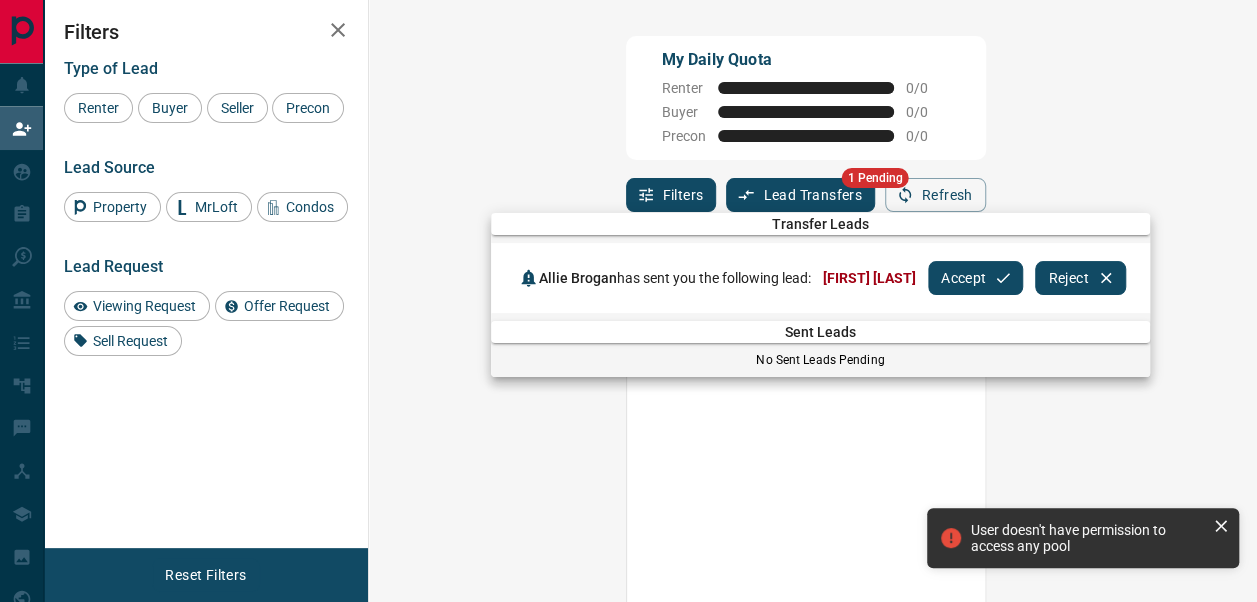 click on "Accept" at bounding box center [975, 278] 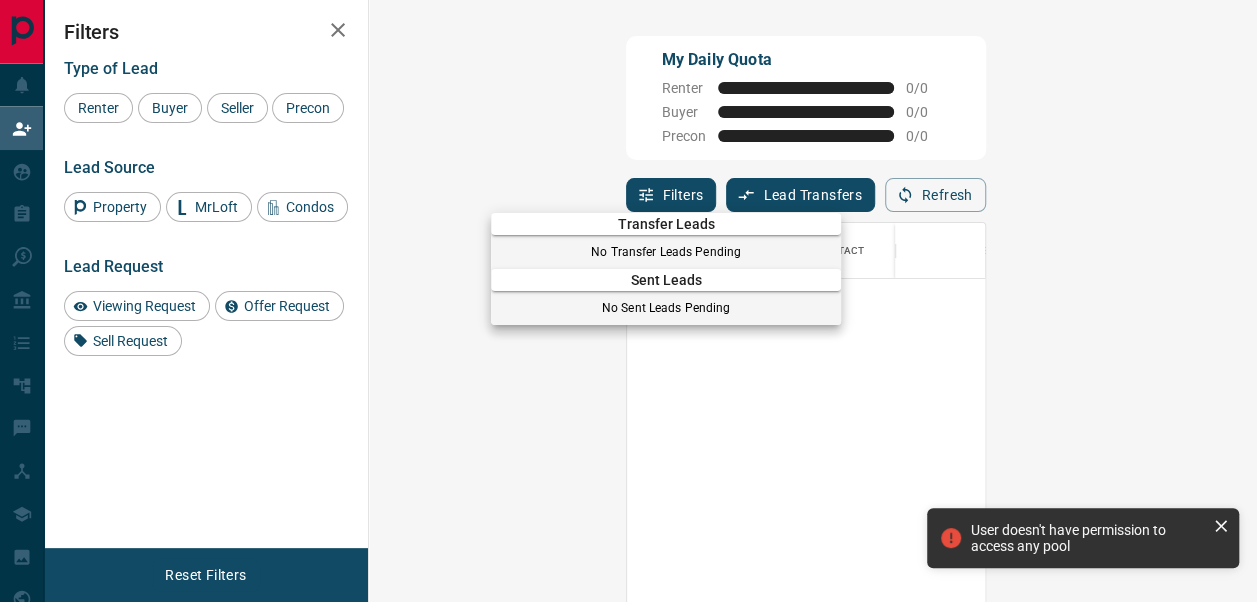 click at bounding box center [628, 301] 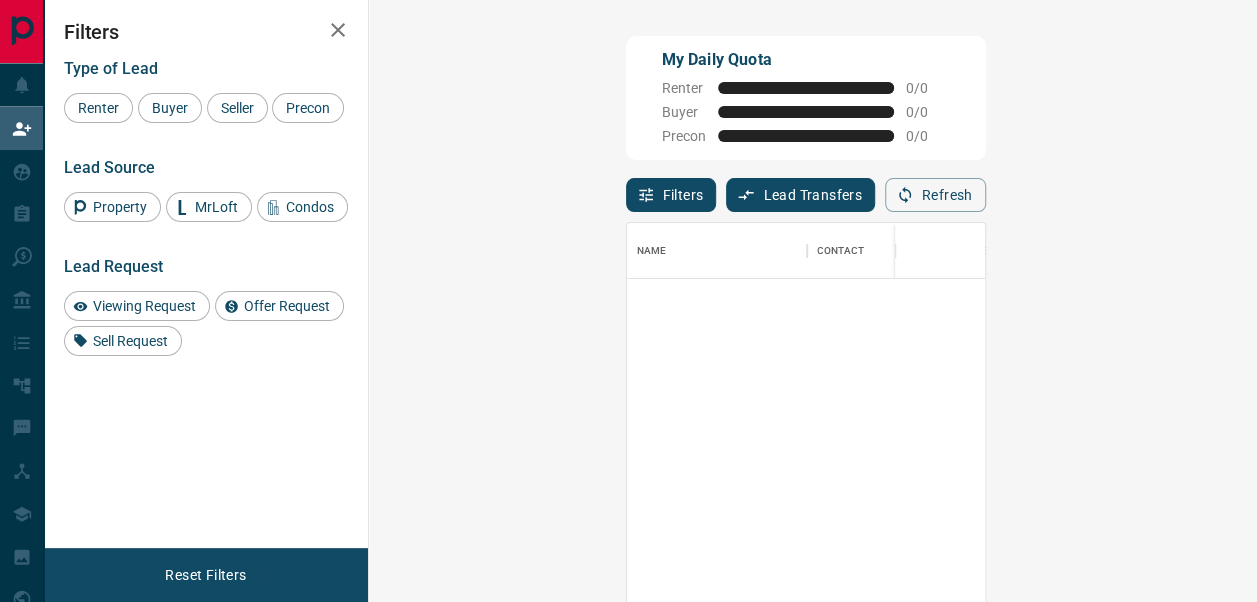 click 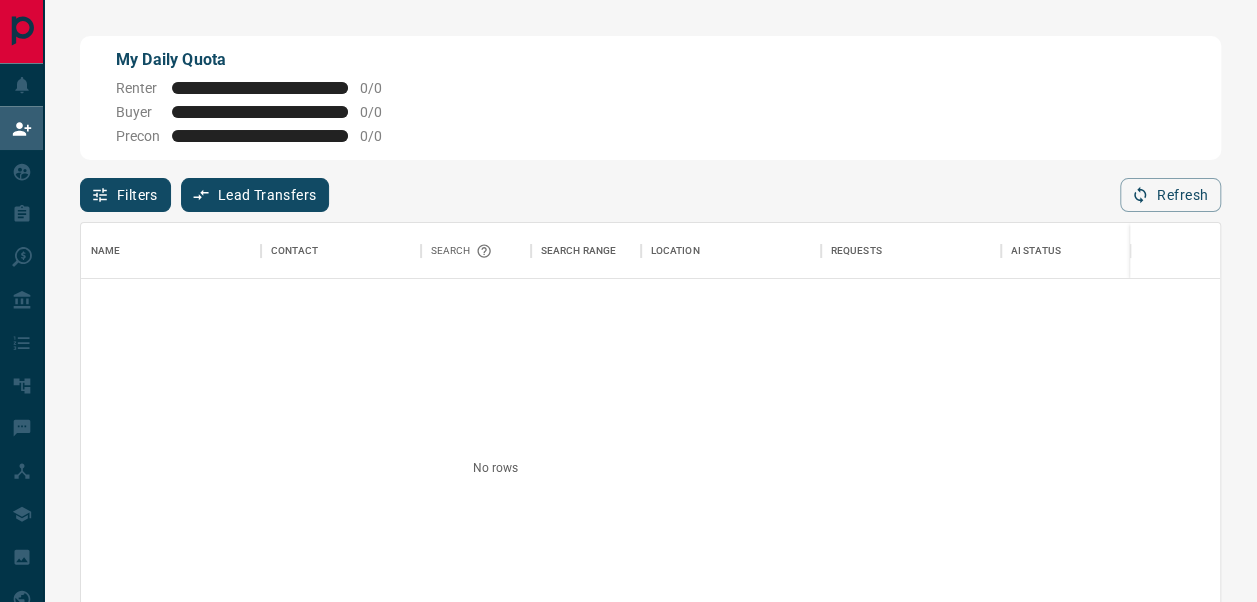scroll, scrollTop: 16, scrollLeft: 16, axis: both 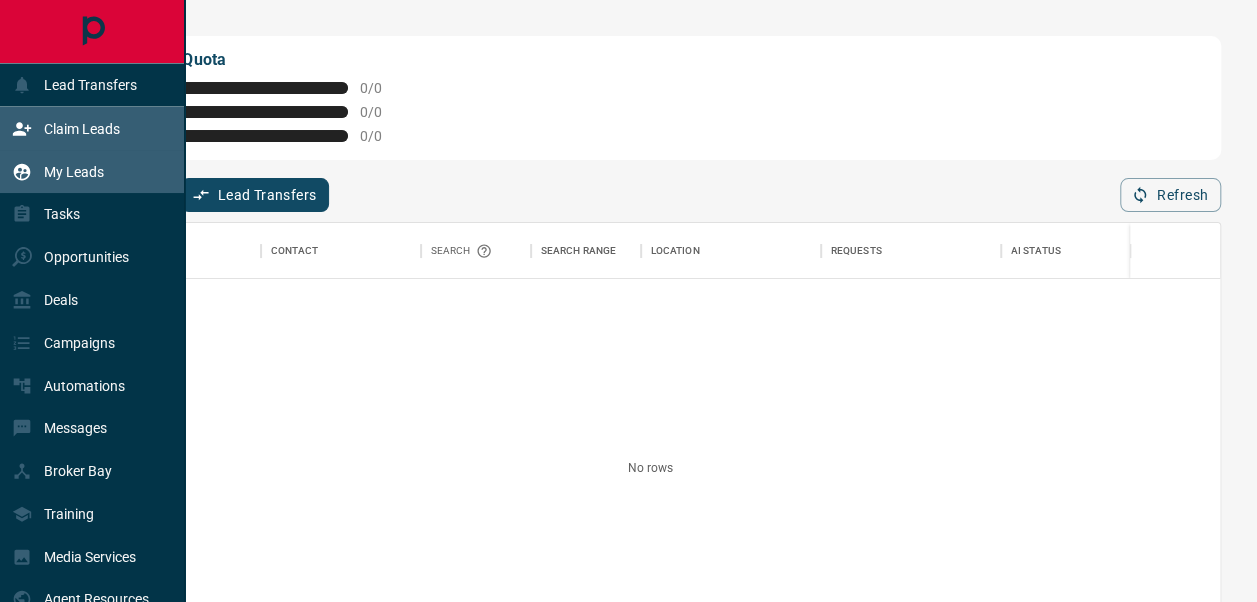 click on "My Leads" at bounding box center [74, 172] 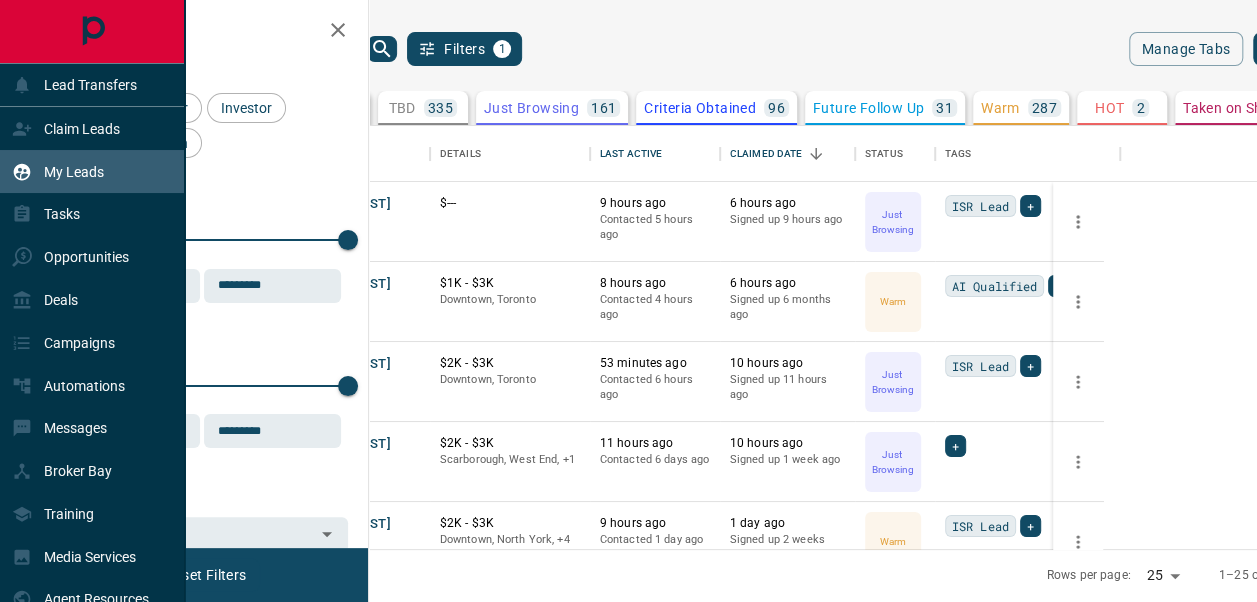 scroll, scrollTop: 16, scrollLeft: 16, axis: both 